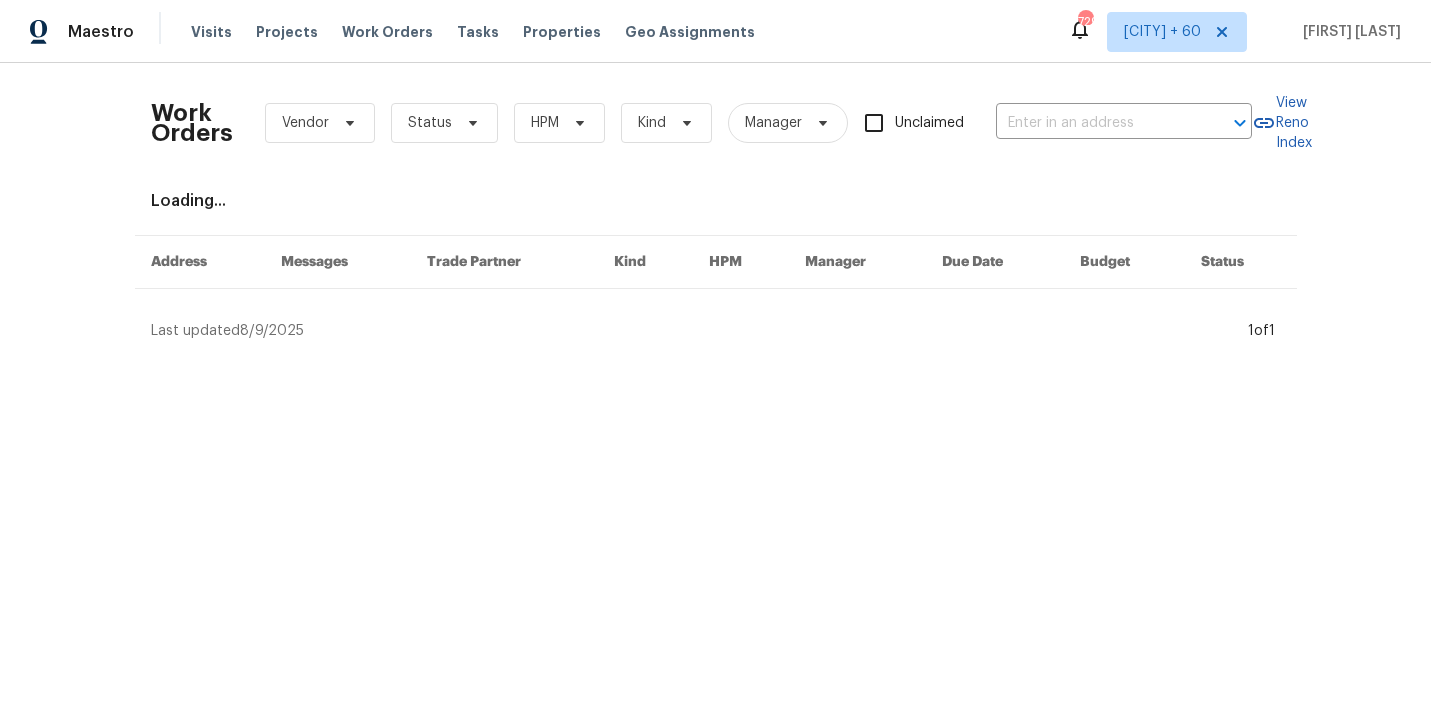 scroll, scrollTop: 0, scrollLeft: 0, axis: both 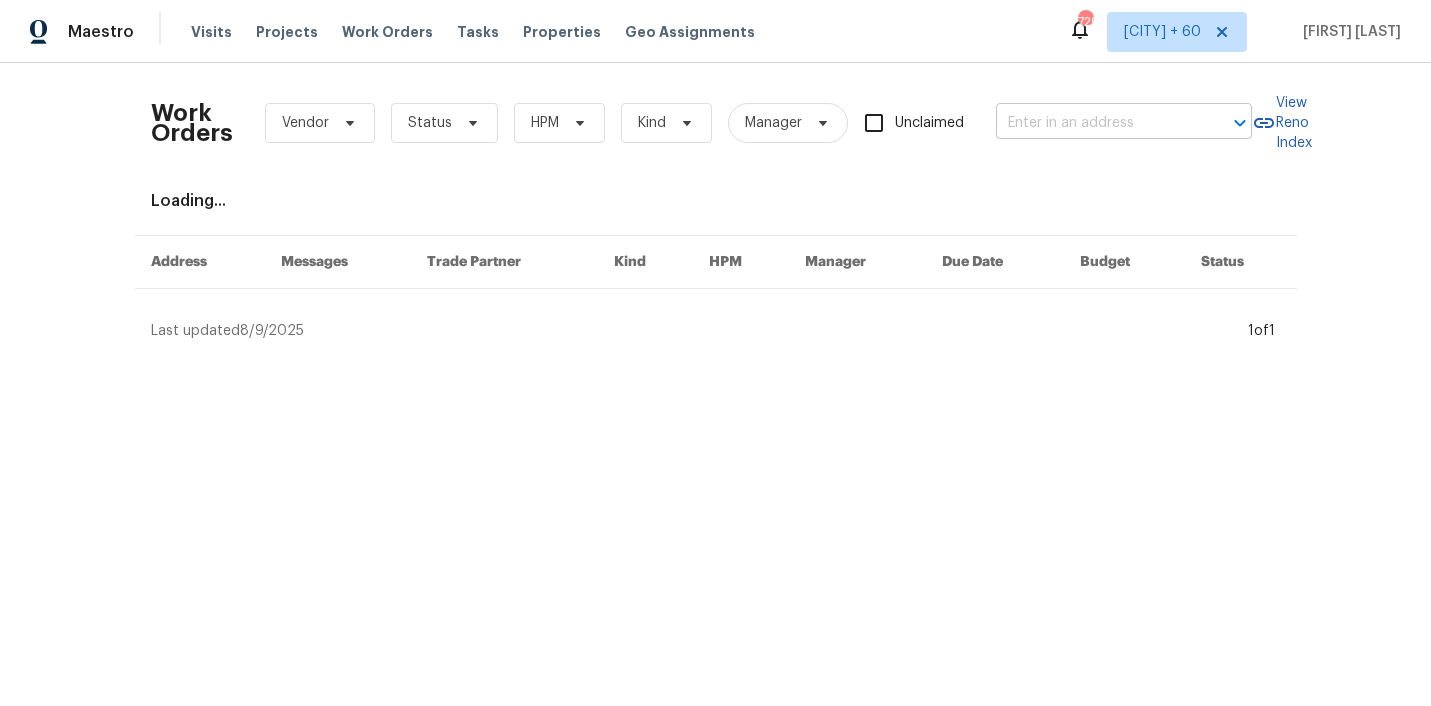 click at bounding box center (1096, 123) 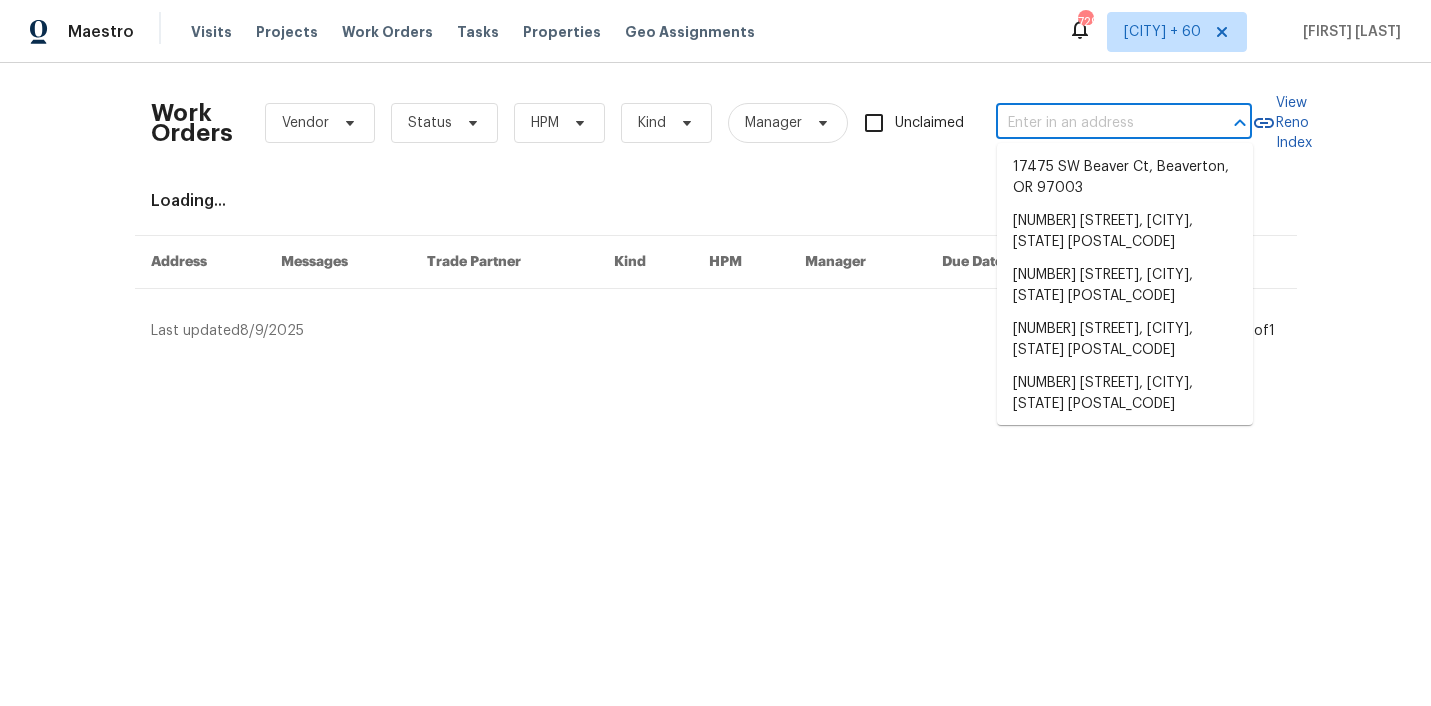 paste on "[NUMBER] [STREET], [CITY], [STATE] [POSTAL_CODE]" 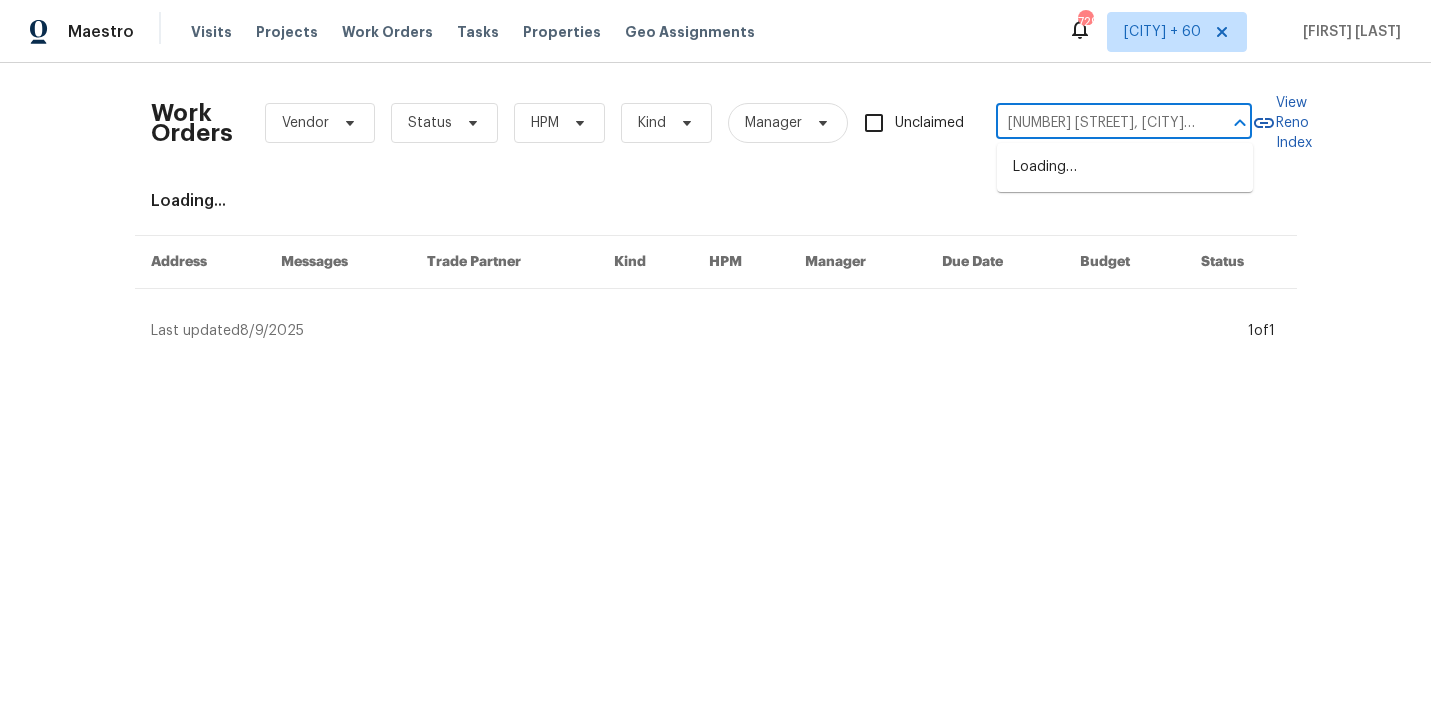 scroll, scrollTop: 0, scrollLeft: 80, axis: horizontal 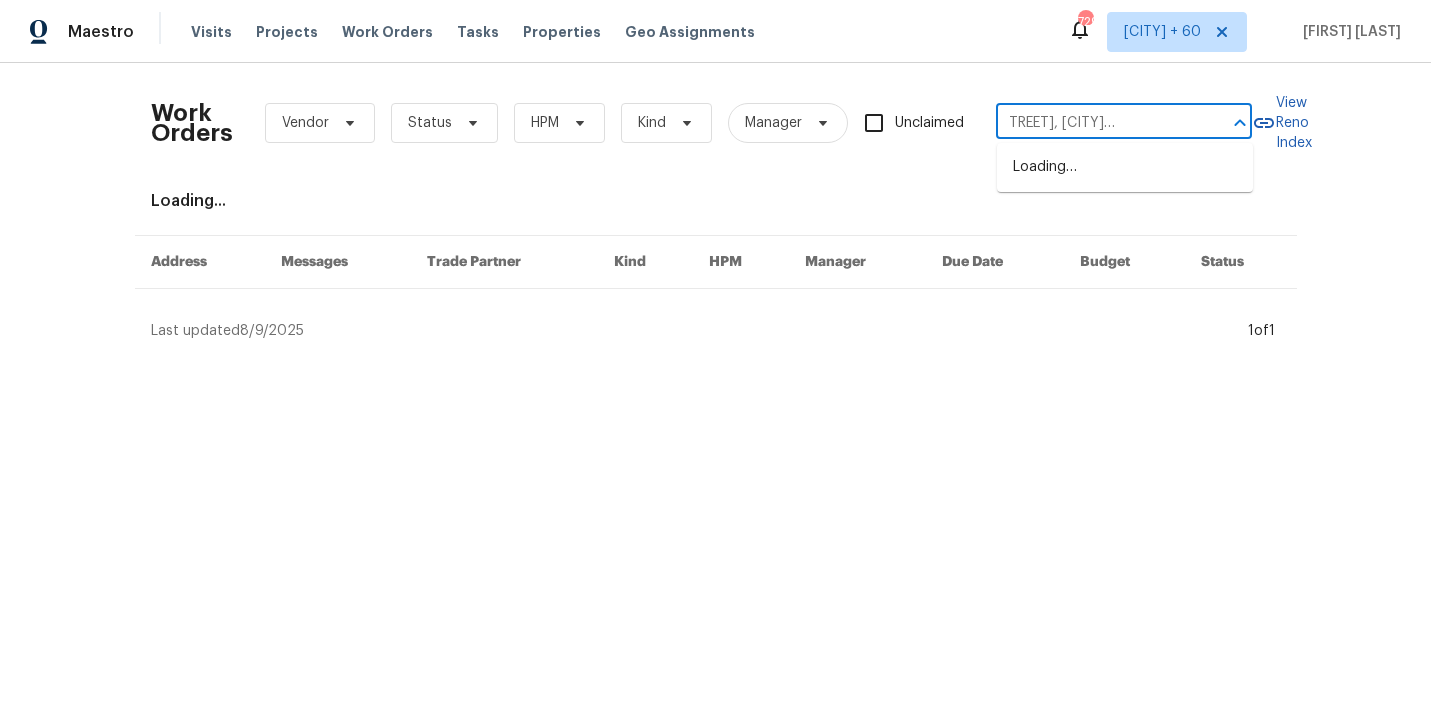 type on "[NUMBER] [STREET], [CITY], [STATE] [POSTAL_CODE]" 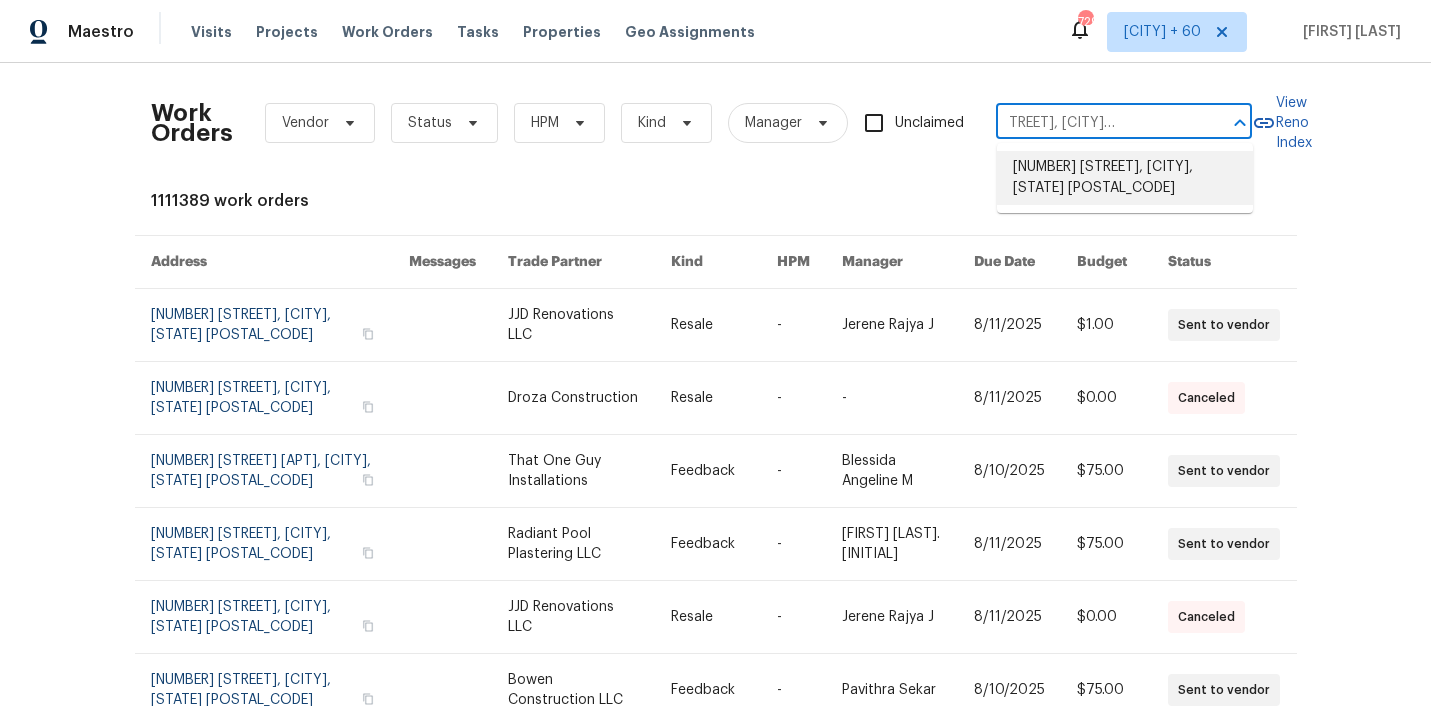 click on "[NUMBER] [STREET], [CITY], [STATE] [POSTAL_CODE]" at bounding box center (1125, 178) 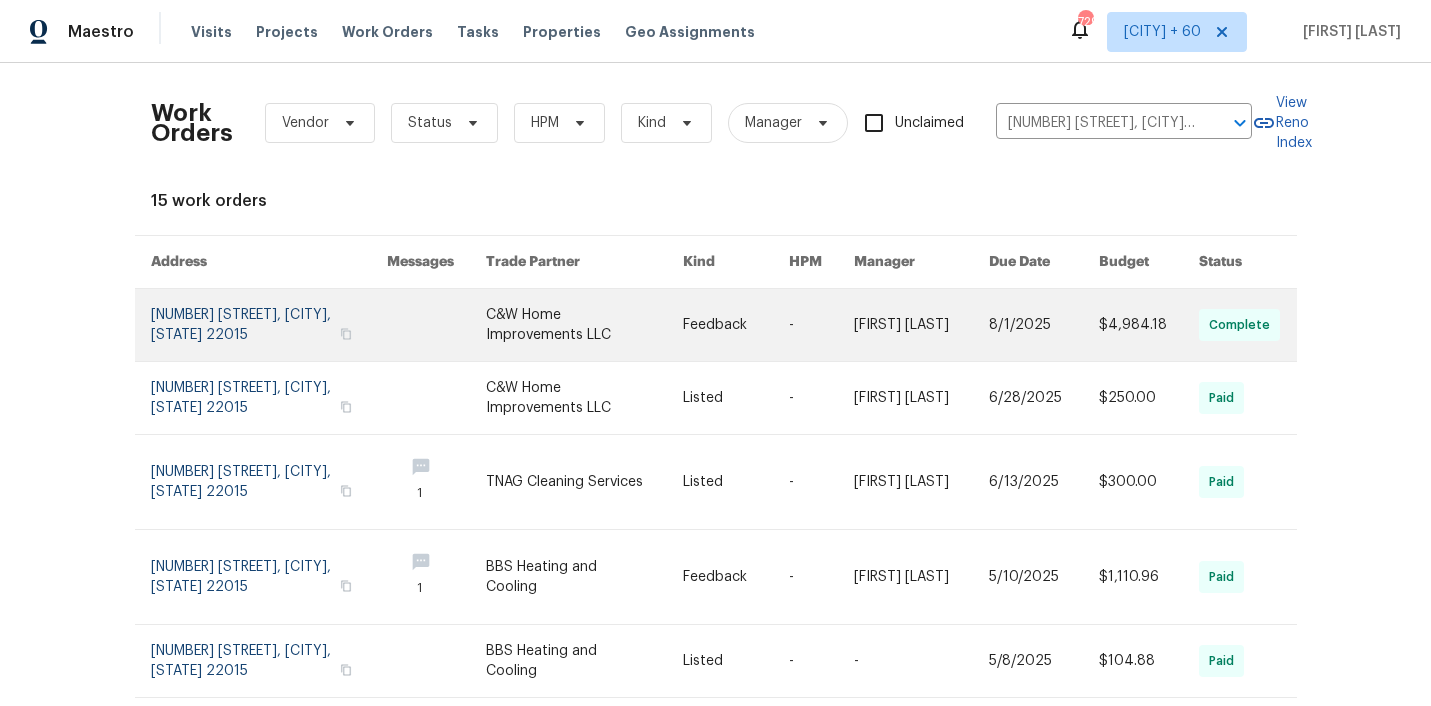 click at bounding box center [584, 325] 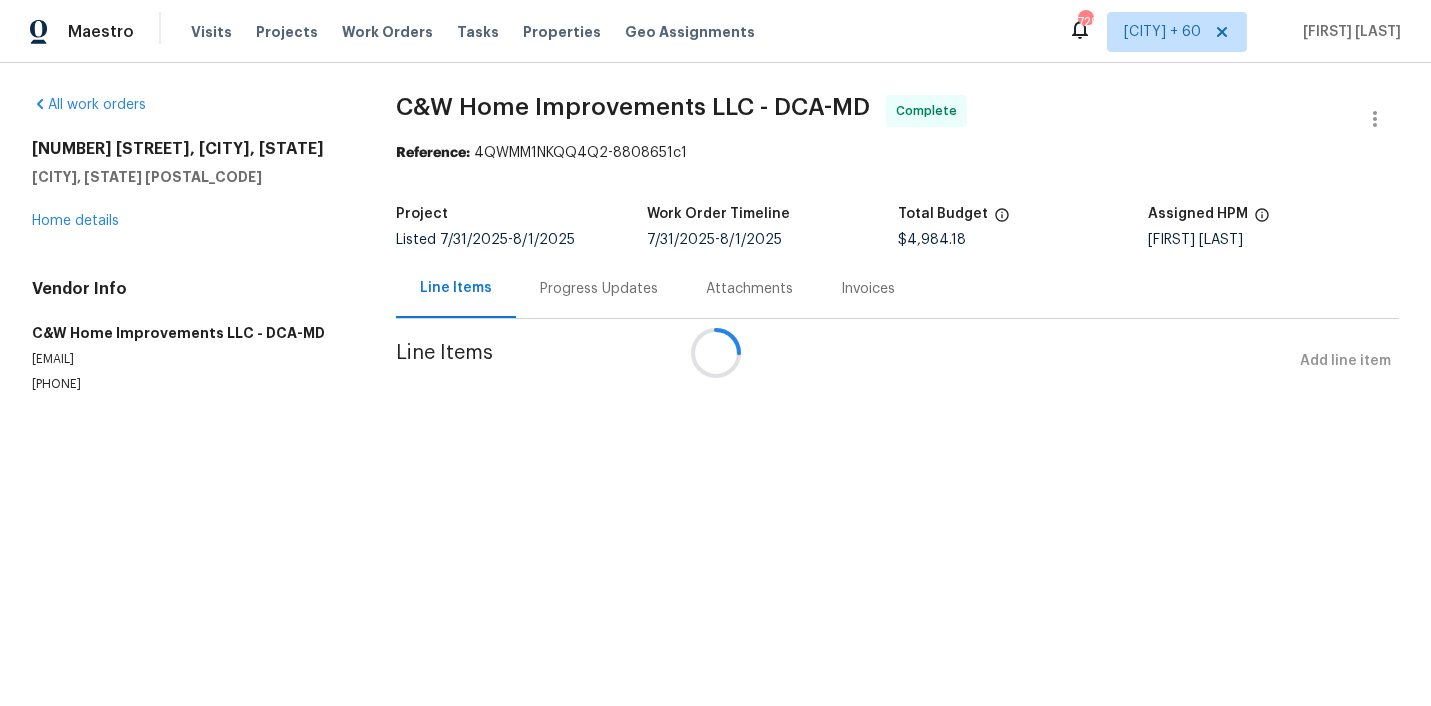 click on "[NUMBER] [STREET], [CITY], [STATE] [POSTAL_CODE] Home details" at bounding box center [190, 185] 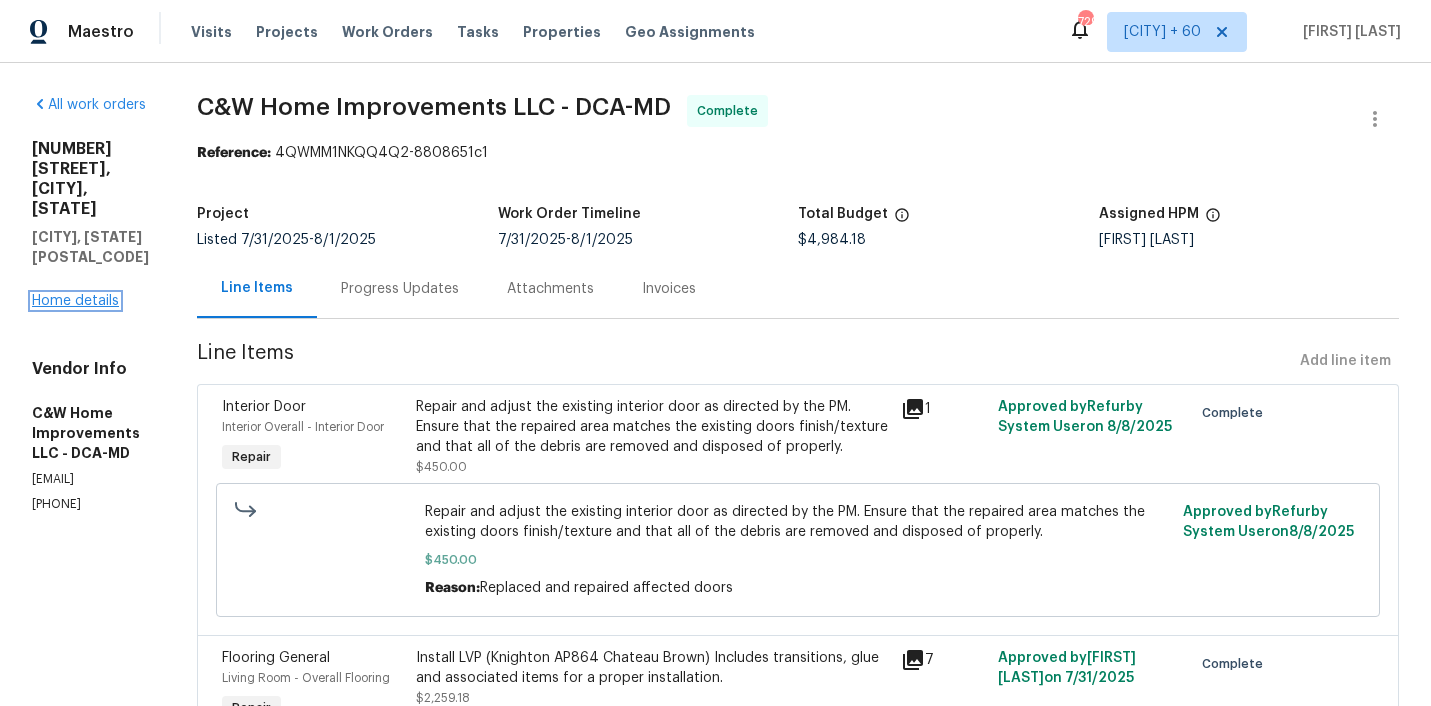 click on "Home details" at bounding box center [75, 301] 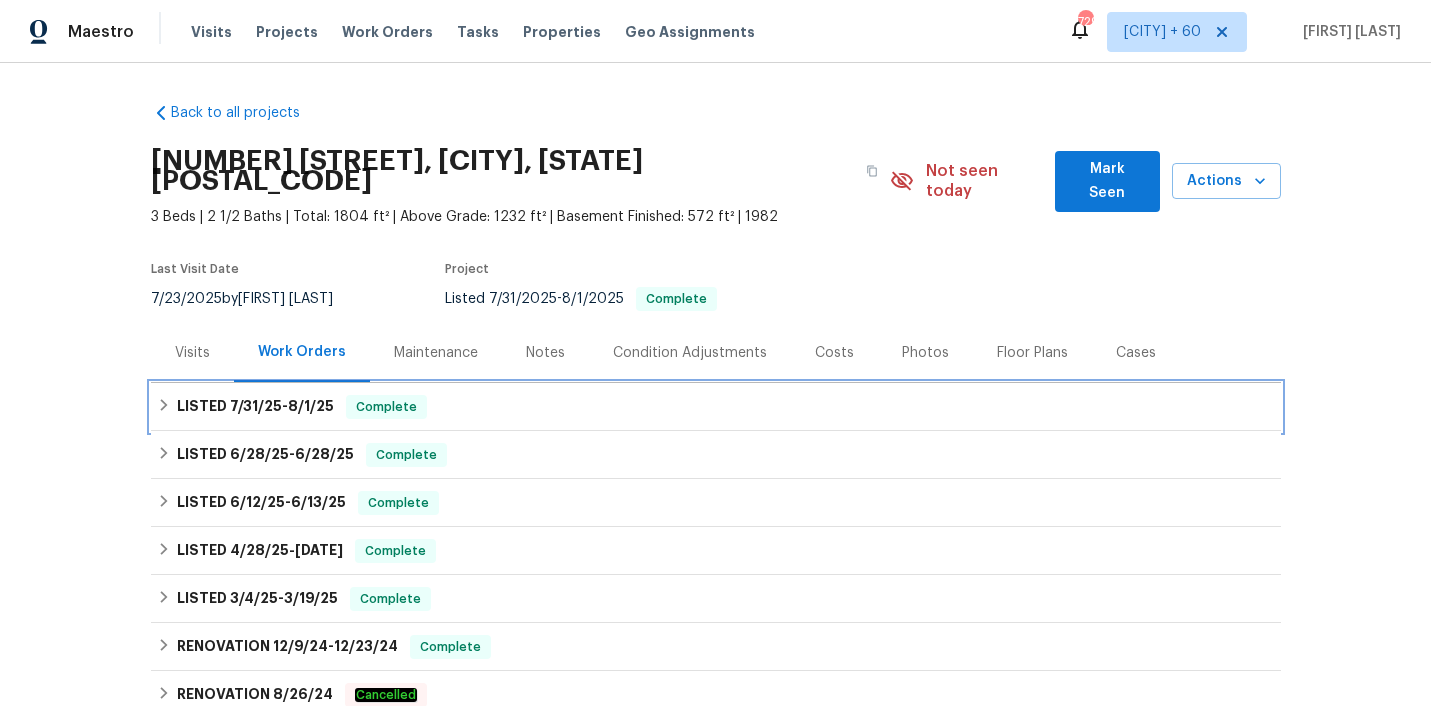 click on "LISTED   [DATE]  -  [DATE] Complete" at bounding box center [716, 407] 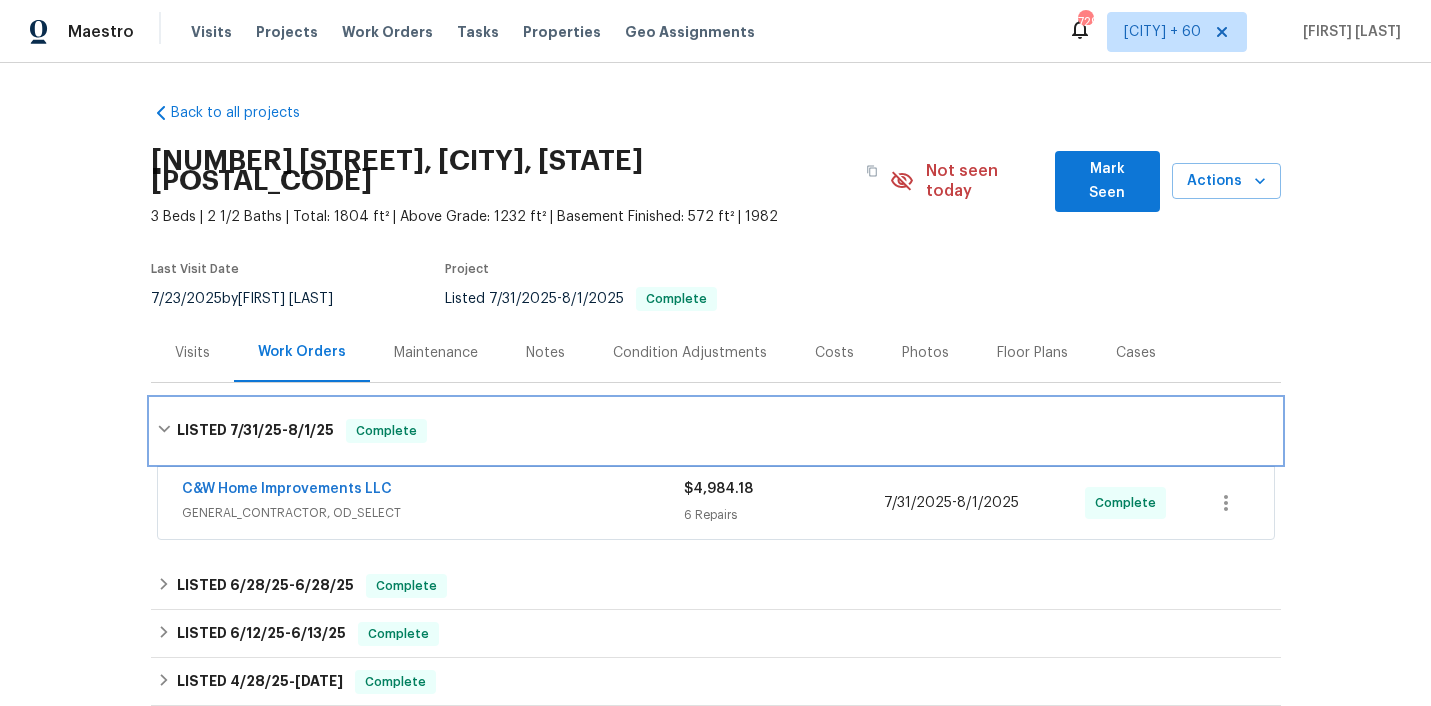 scroll, scrollTop: 134, scrollLeft: 0, axis: vertical 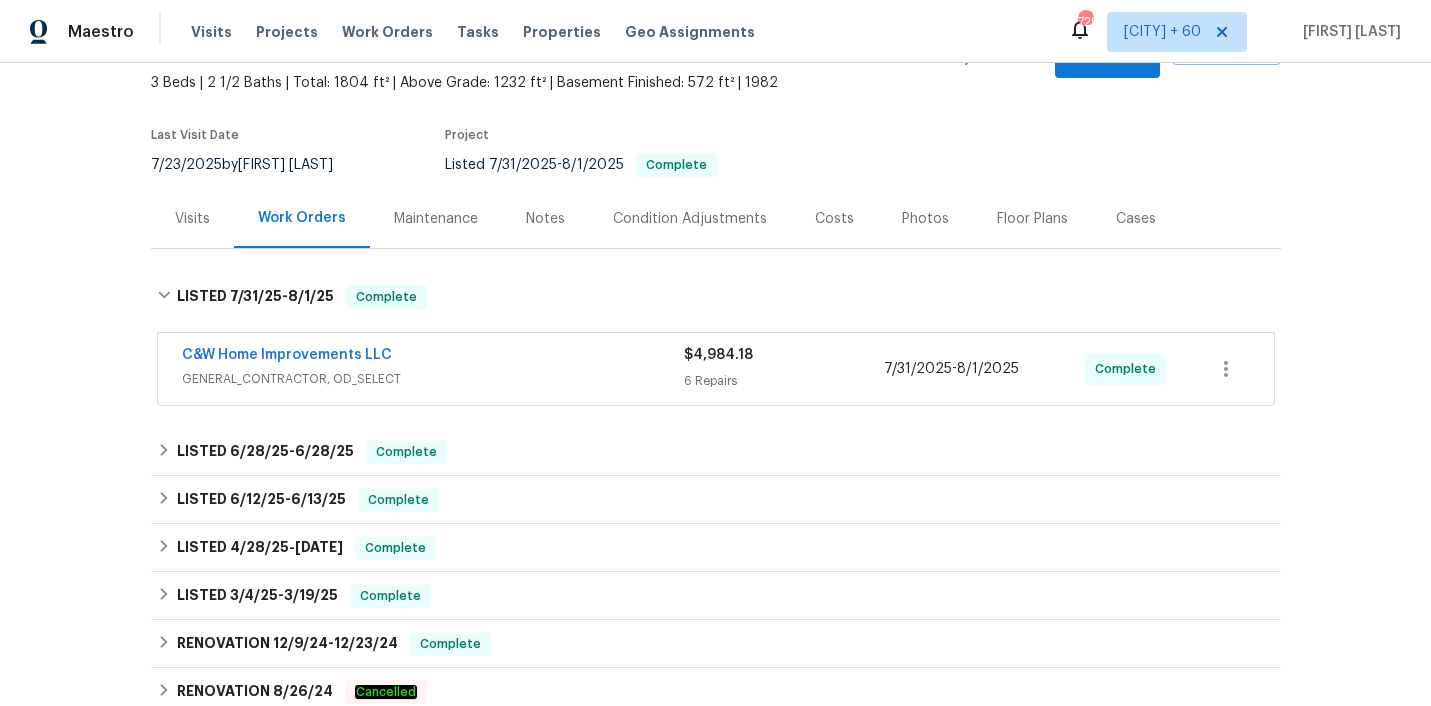 click on "C&W Home Improvements LLC" at bounding box center (433, 357) 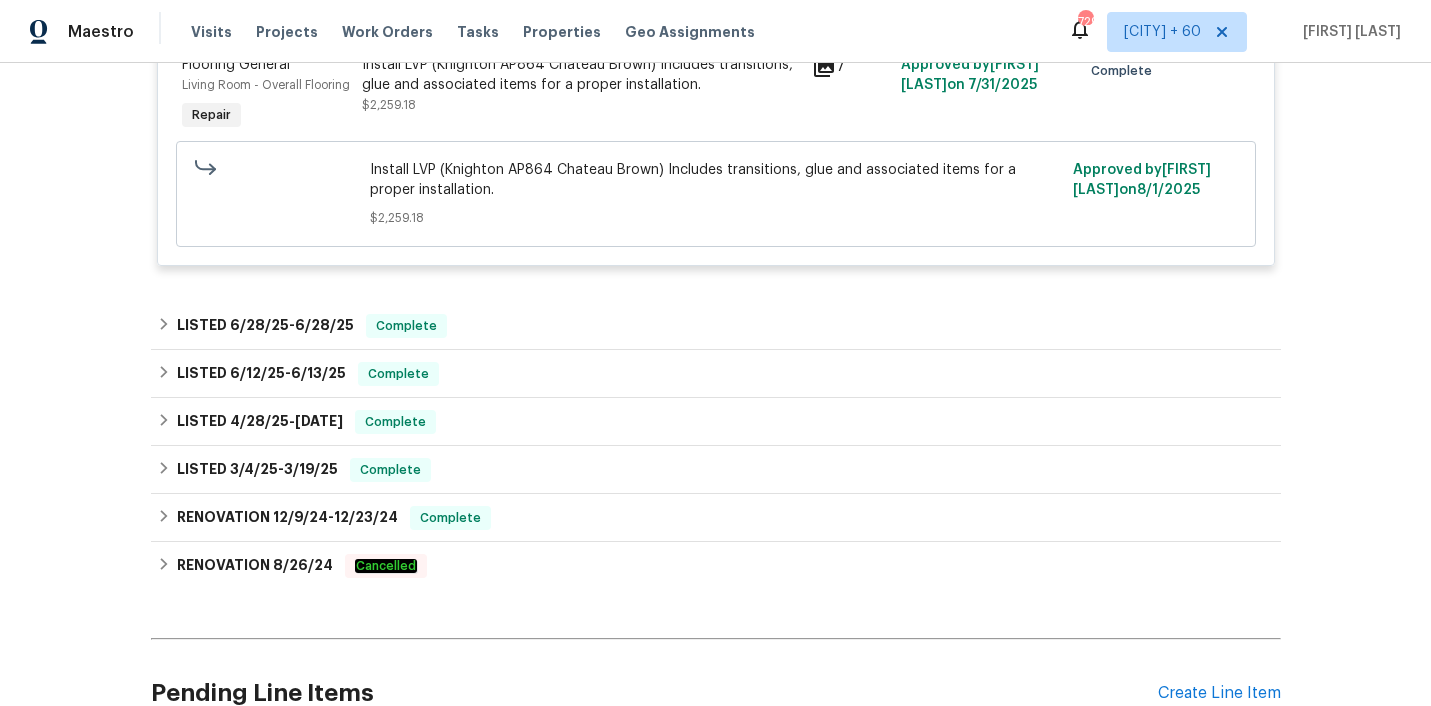 scroll, scrollTop: 2062, scrollLeft: 0, axis: vertical 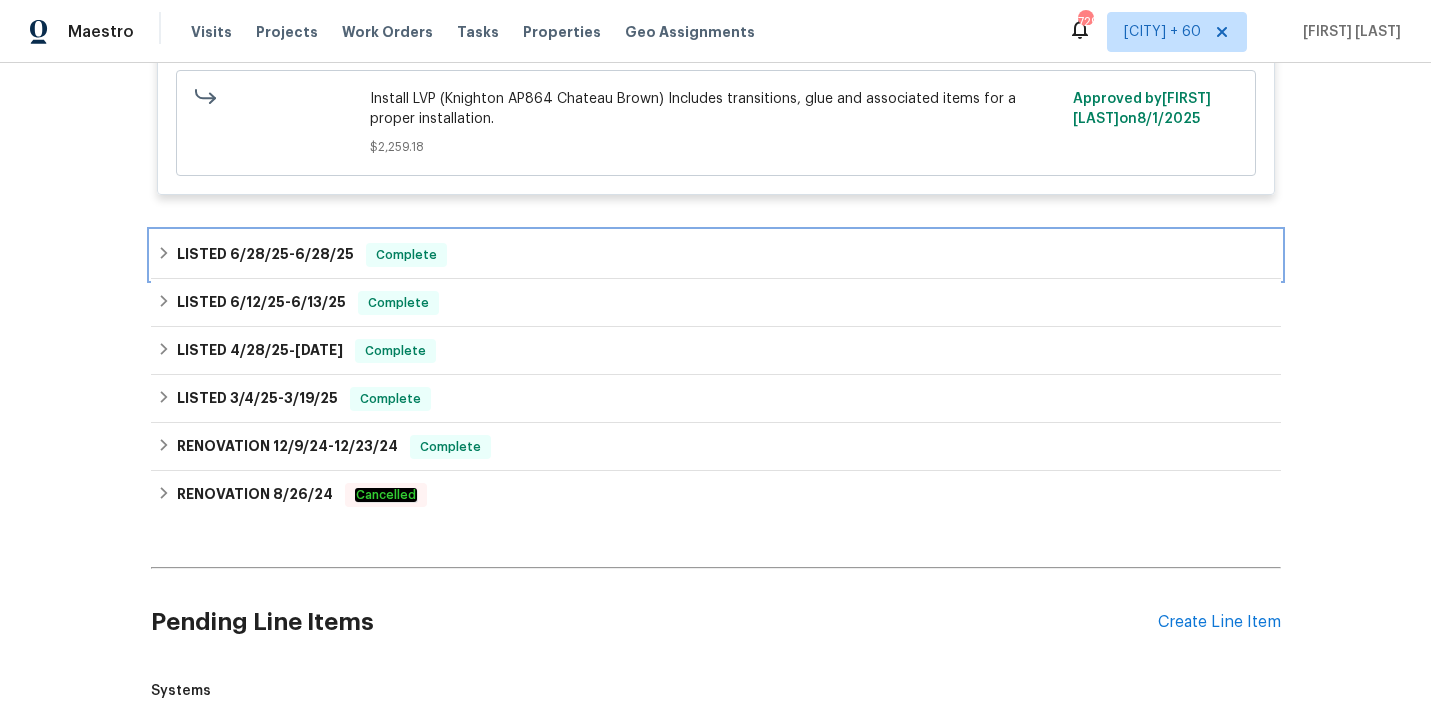 click on "LISTED   [DATE]  -  [DATE] Complete" at bounding box center [716, 255] 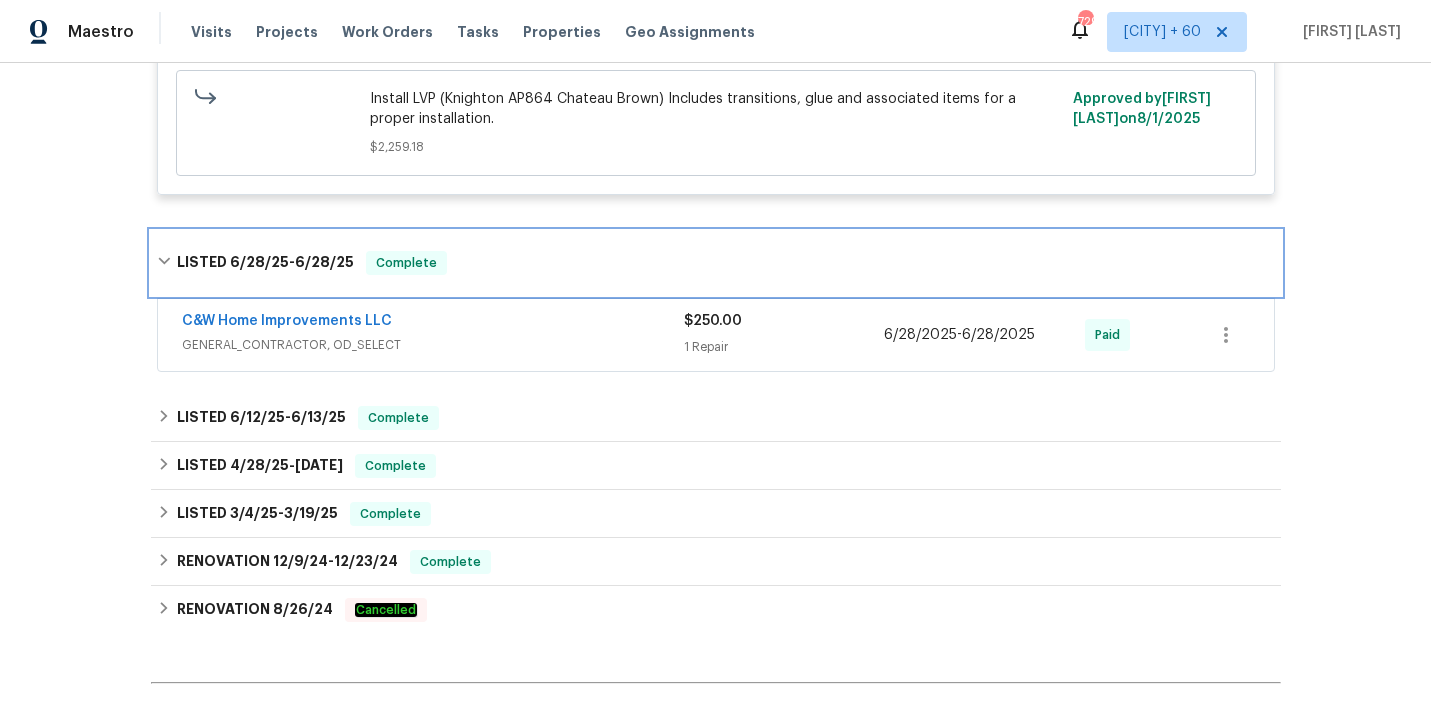 scroll, scrollTop: 2128, scrollLeft: 0, axis: vertical 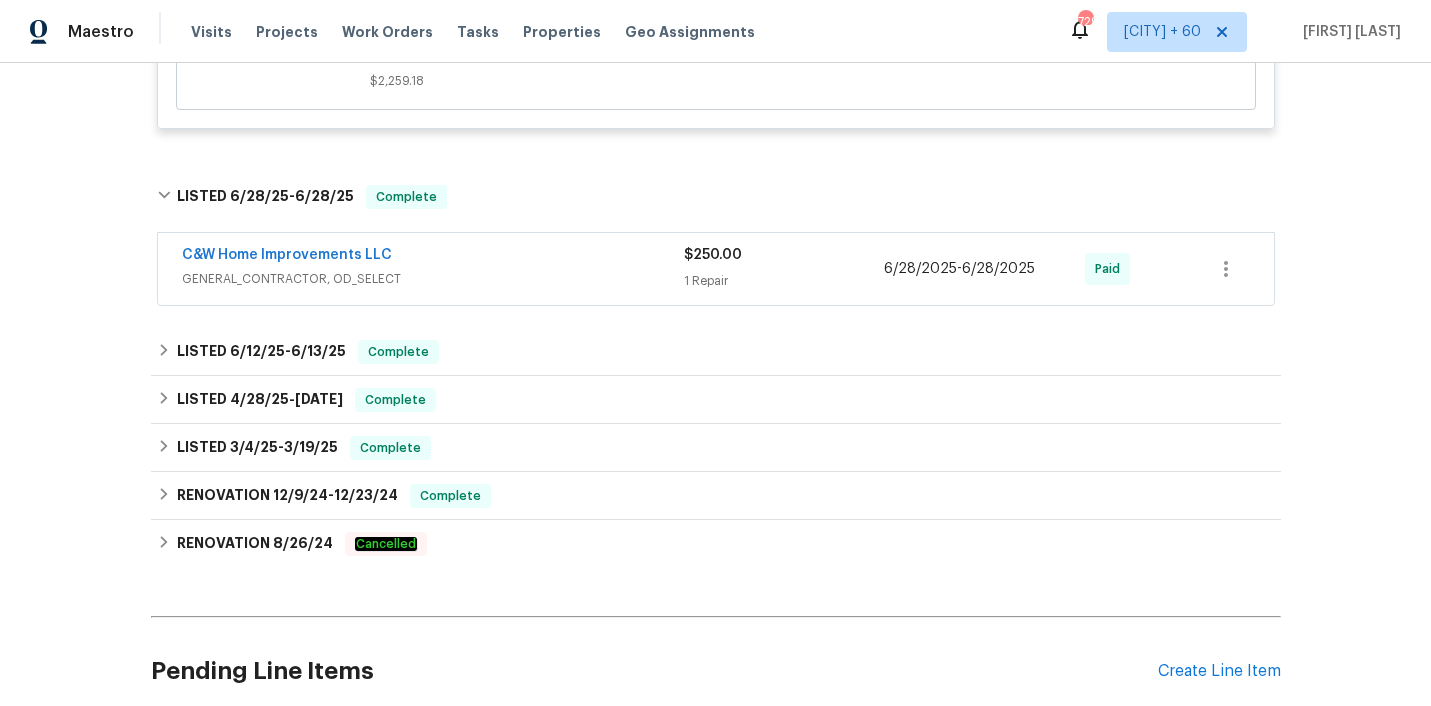 click on "C&W Home Improvements LLC" at bounding box center [433, 257] 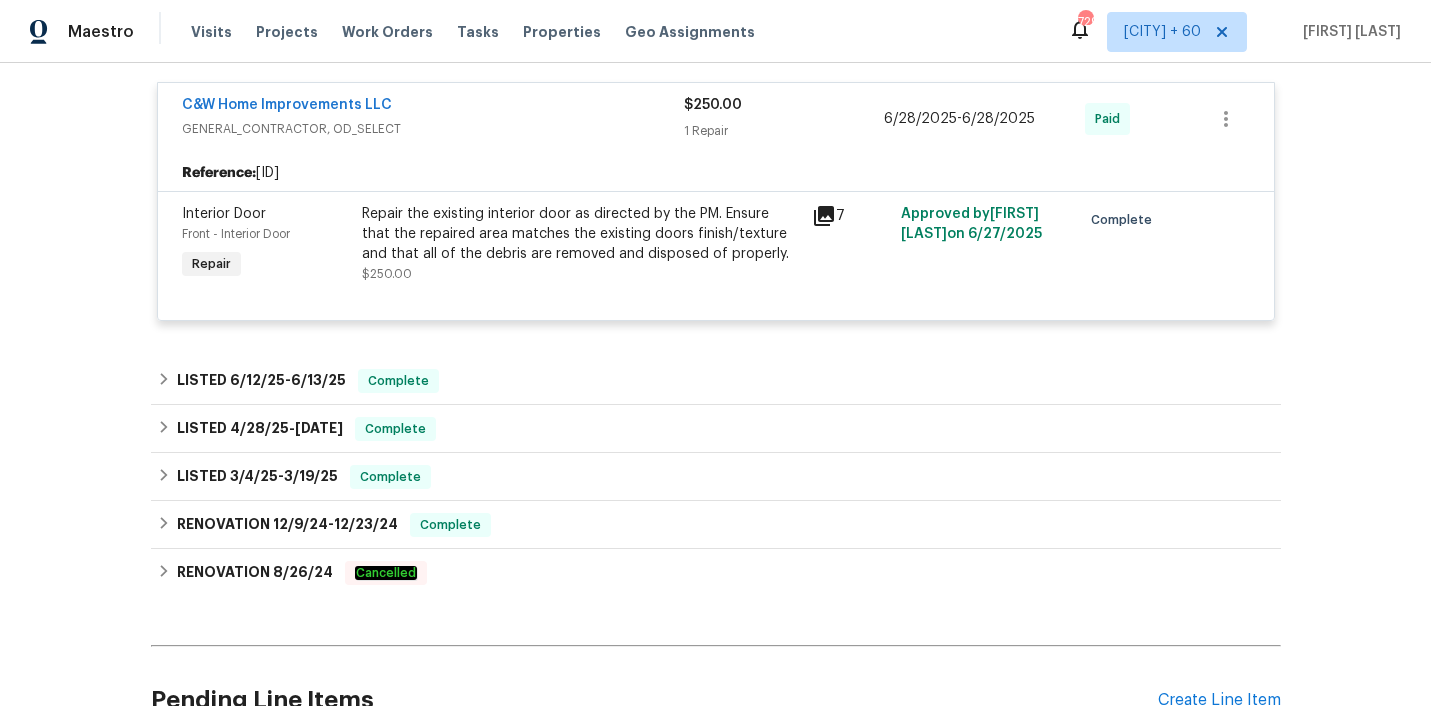 scroll, scrollTop: 2297, scrollLeft: 0, axis: vertical 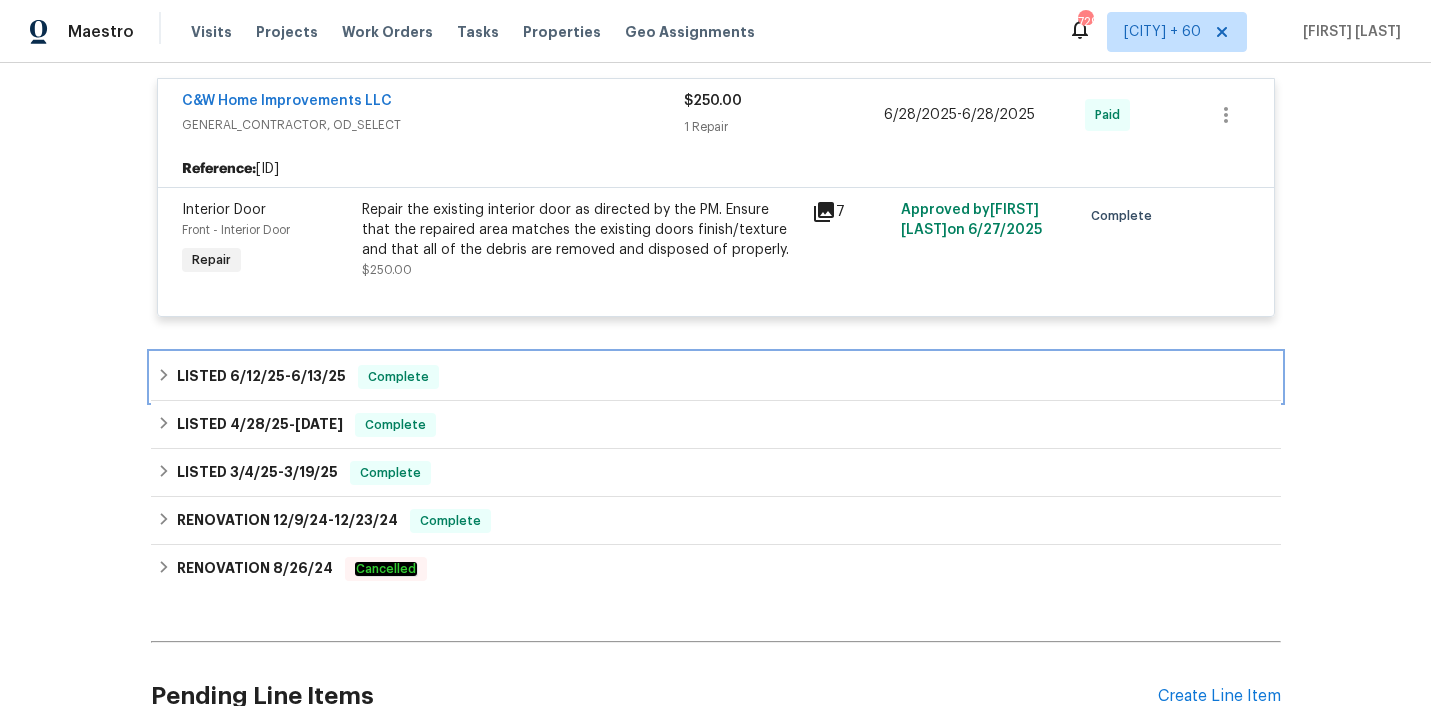 click on "LISTED   [DATE]  -  [DATE] Complete" at bounding box center [716, 377] 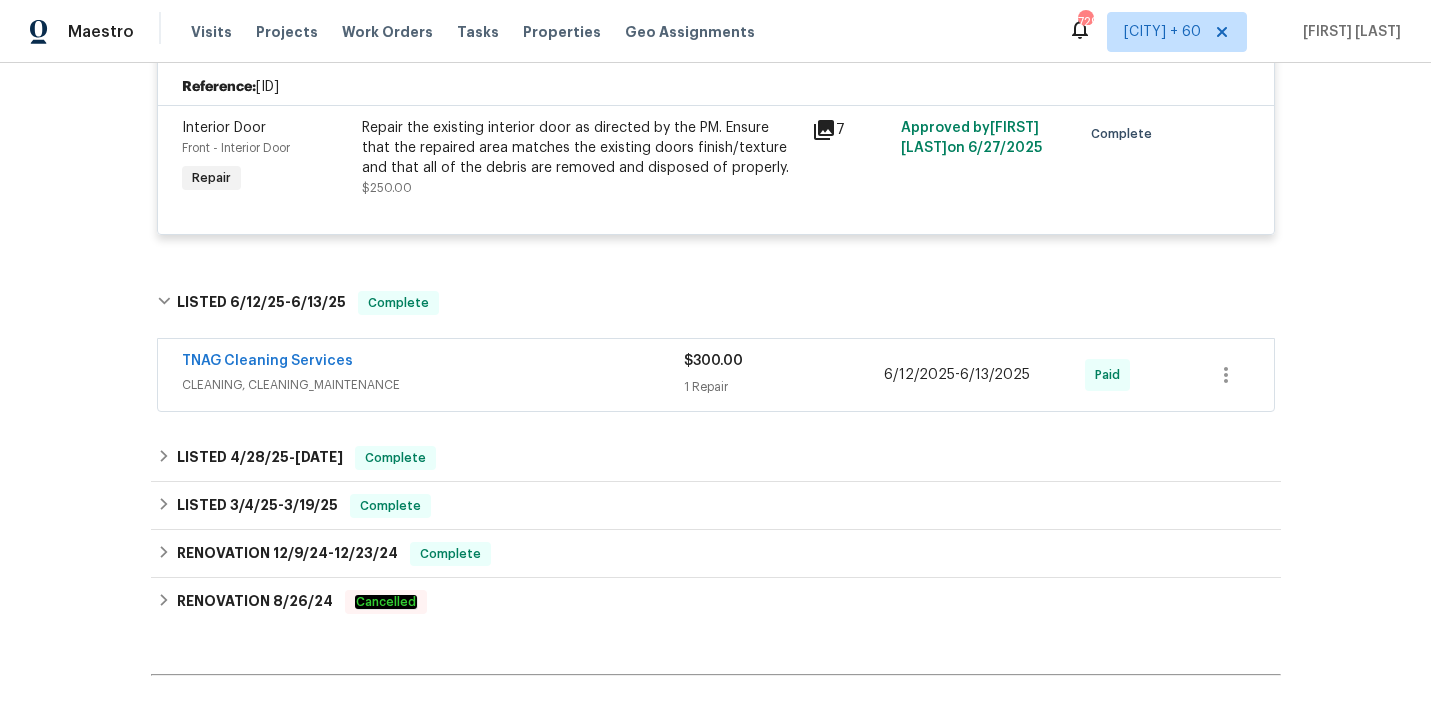 click on "TNAG Cleaning Services" at bounding box center (433, 363) 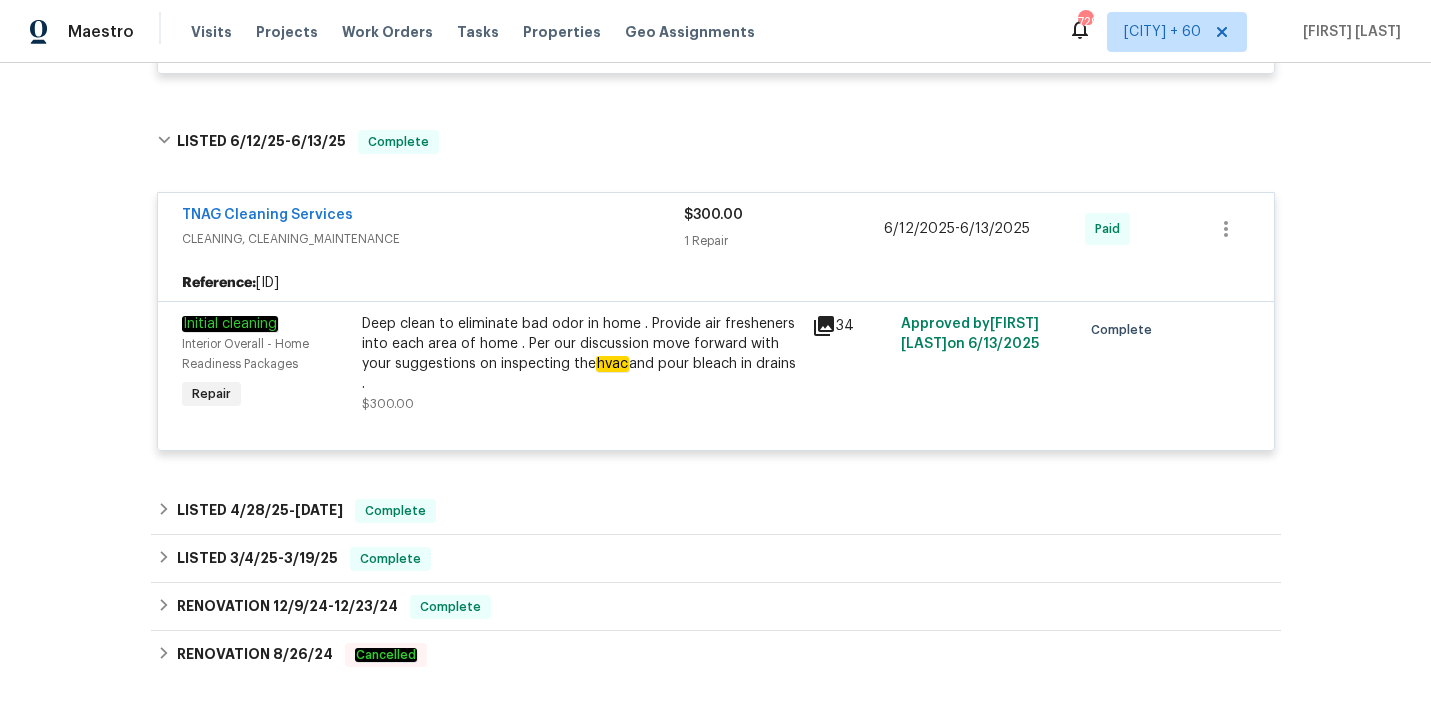 scroll, scrollTop: 2606, scrollLeft: 0, axis: vertical 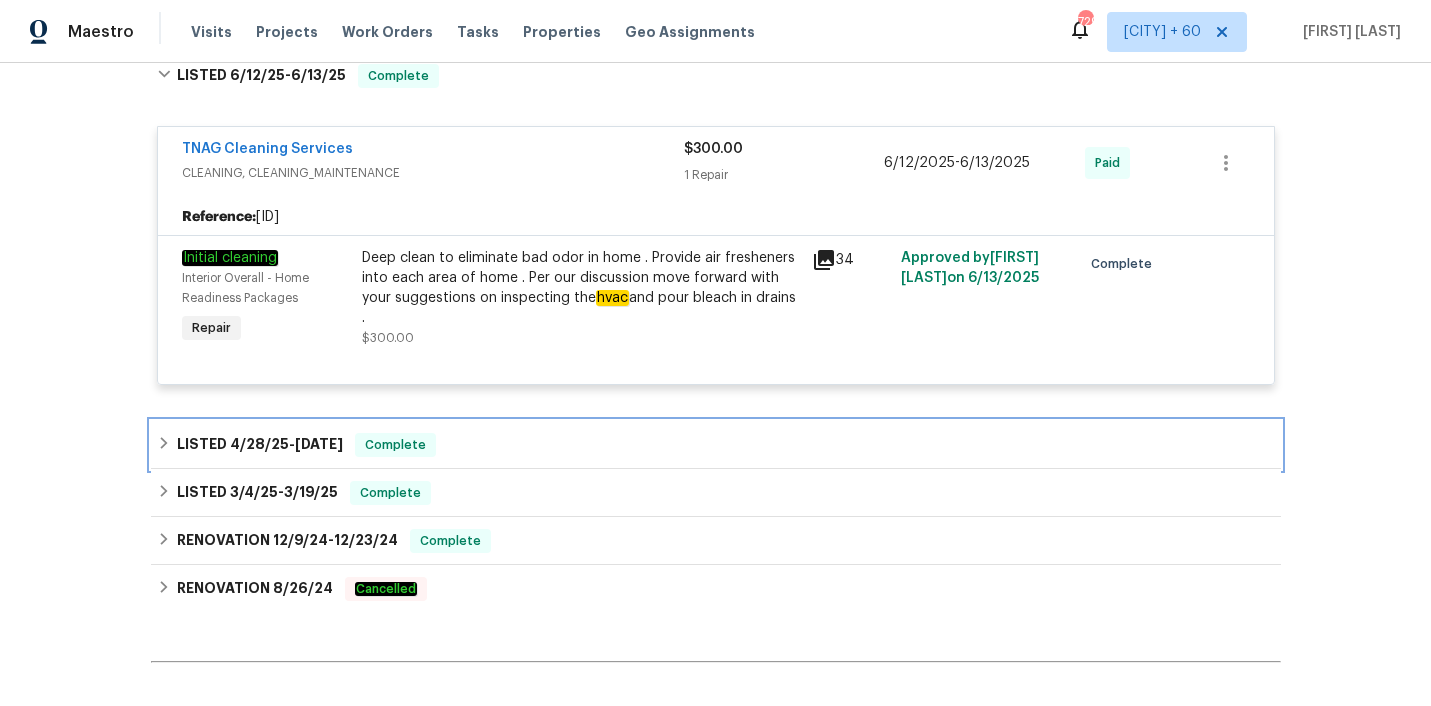 click on "LISTED   [DATE]  -  [DATE] Complete" at bounding box center [716, 445] 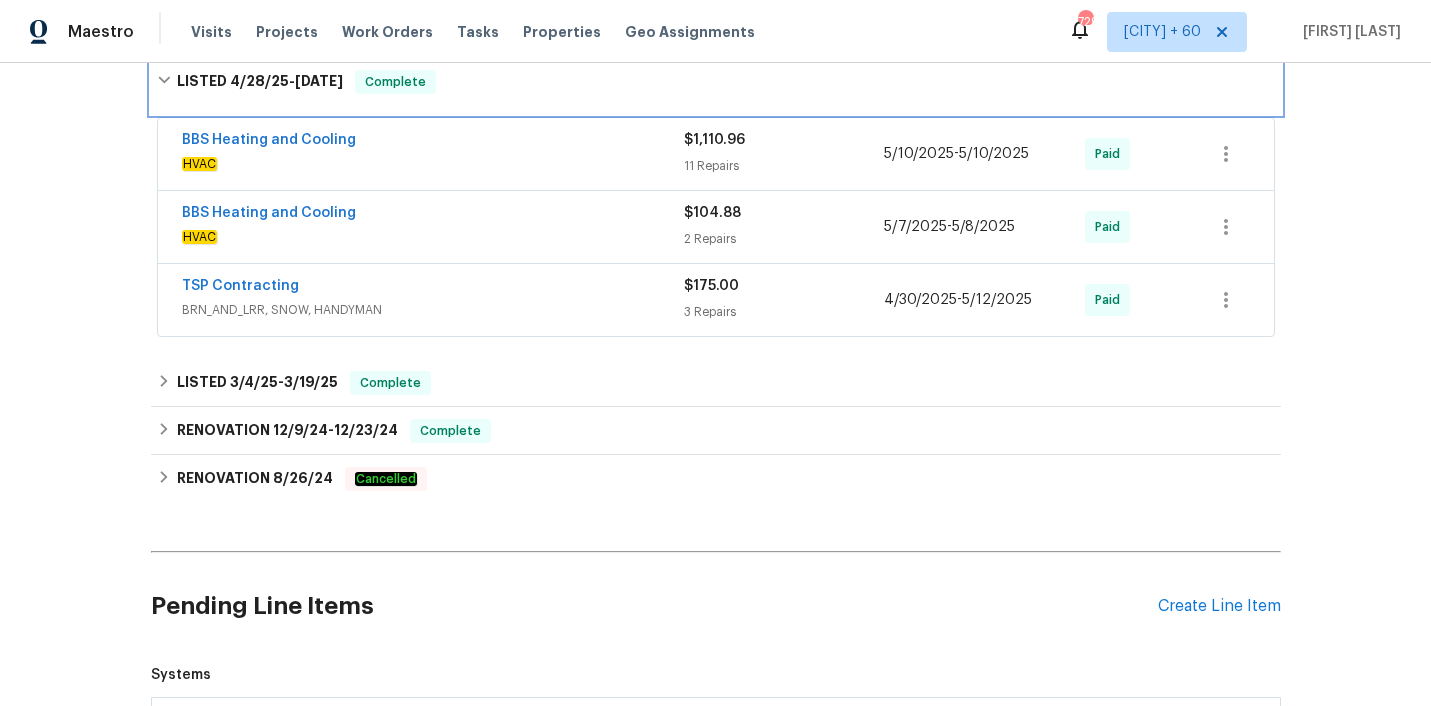 scroll, scrollTop: 3020, scrollLeft: 0, axis: vertical 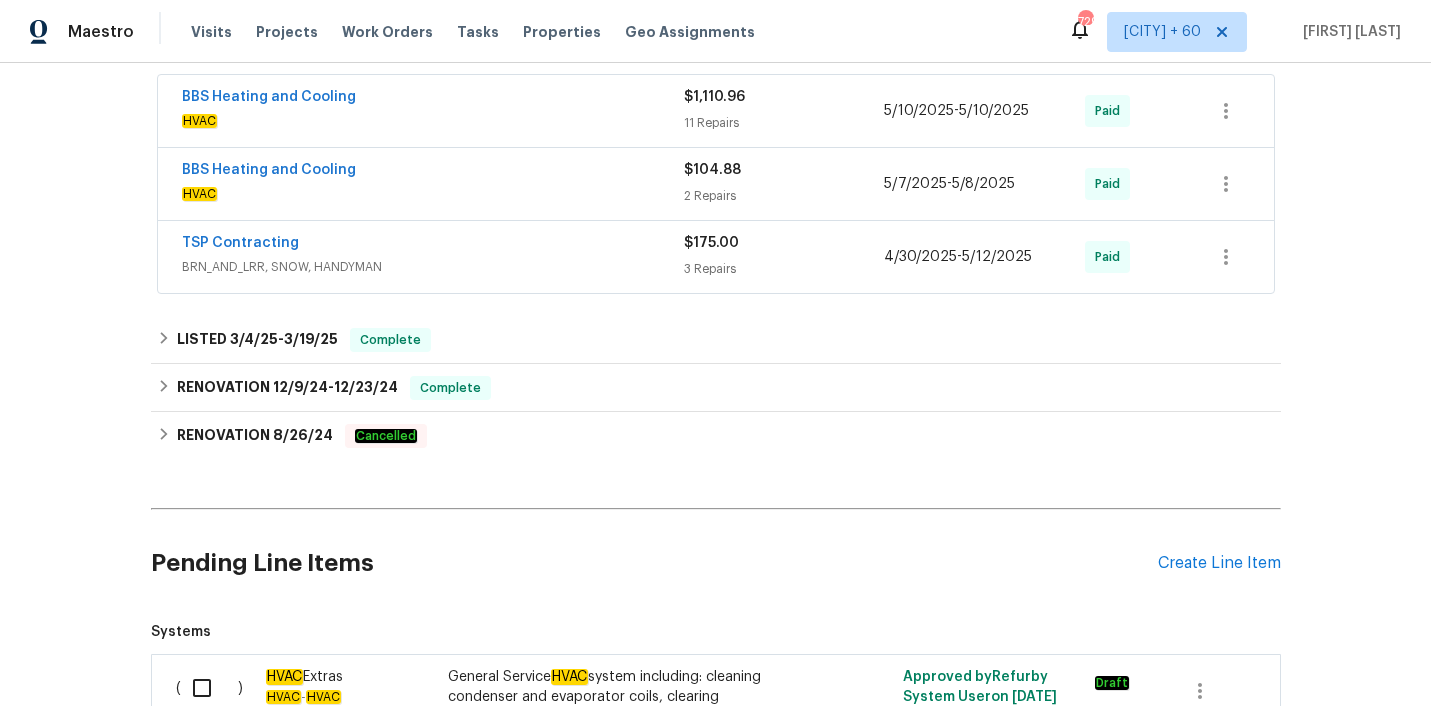 click on "TSP Contracting" at bounding box center (433, 245) 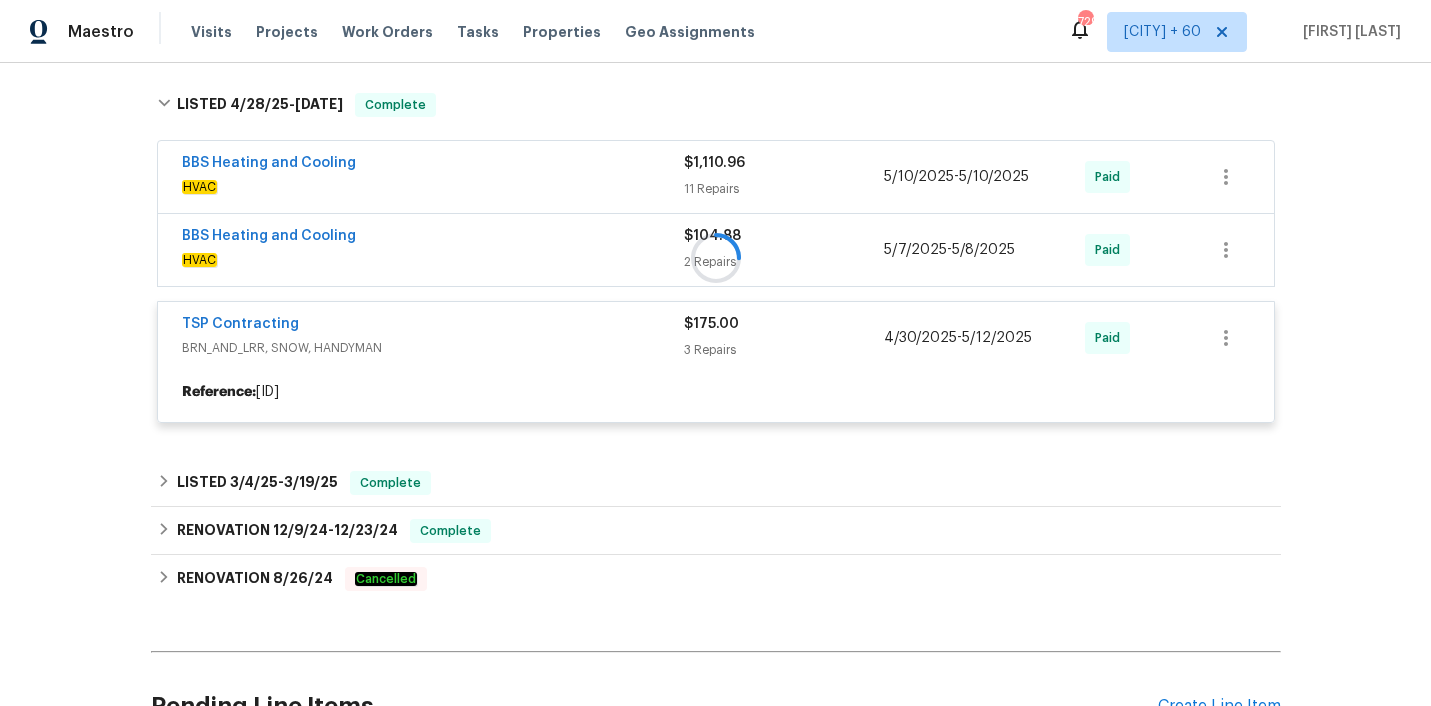 scroll, scrollTop: 2953, scrollLeft: 0, axis: vertical 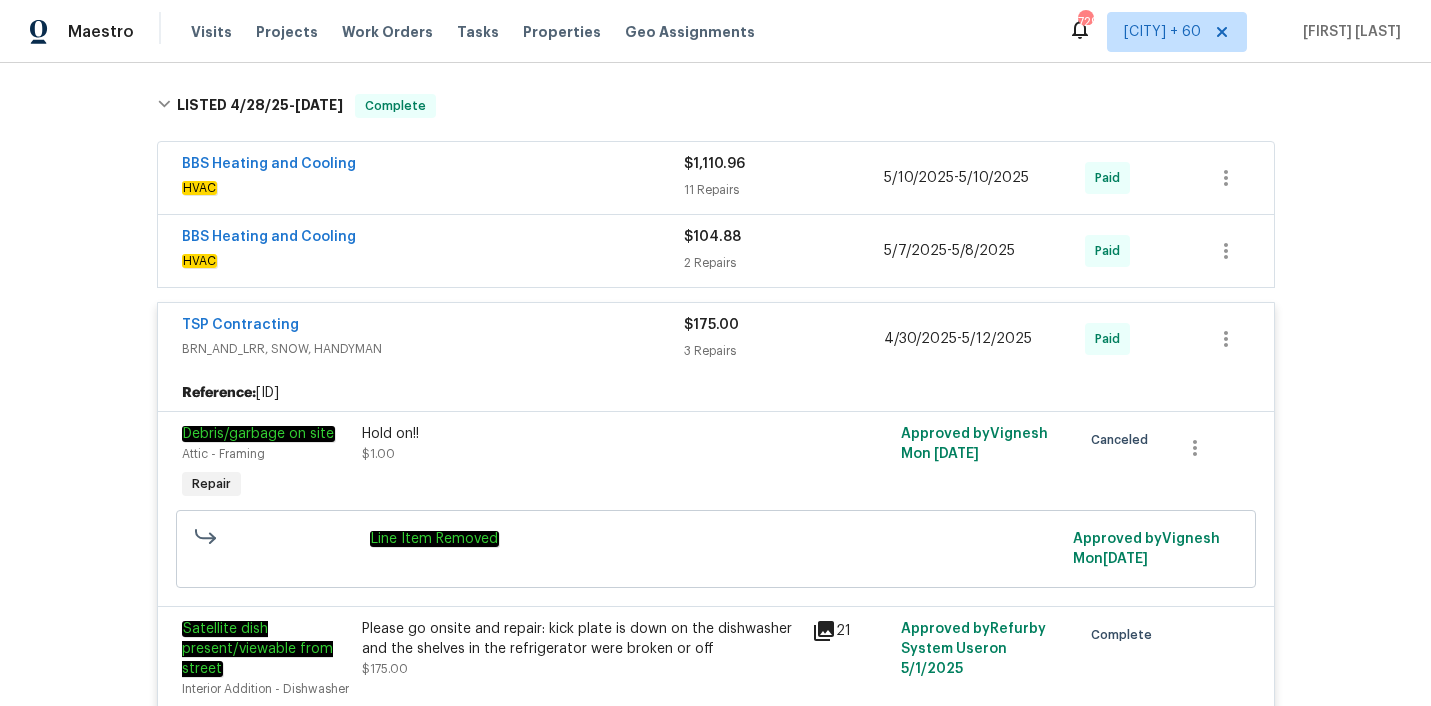 click on "BBS Heating and Cooling" at bounding box center (433, 239) 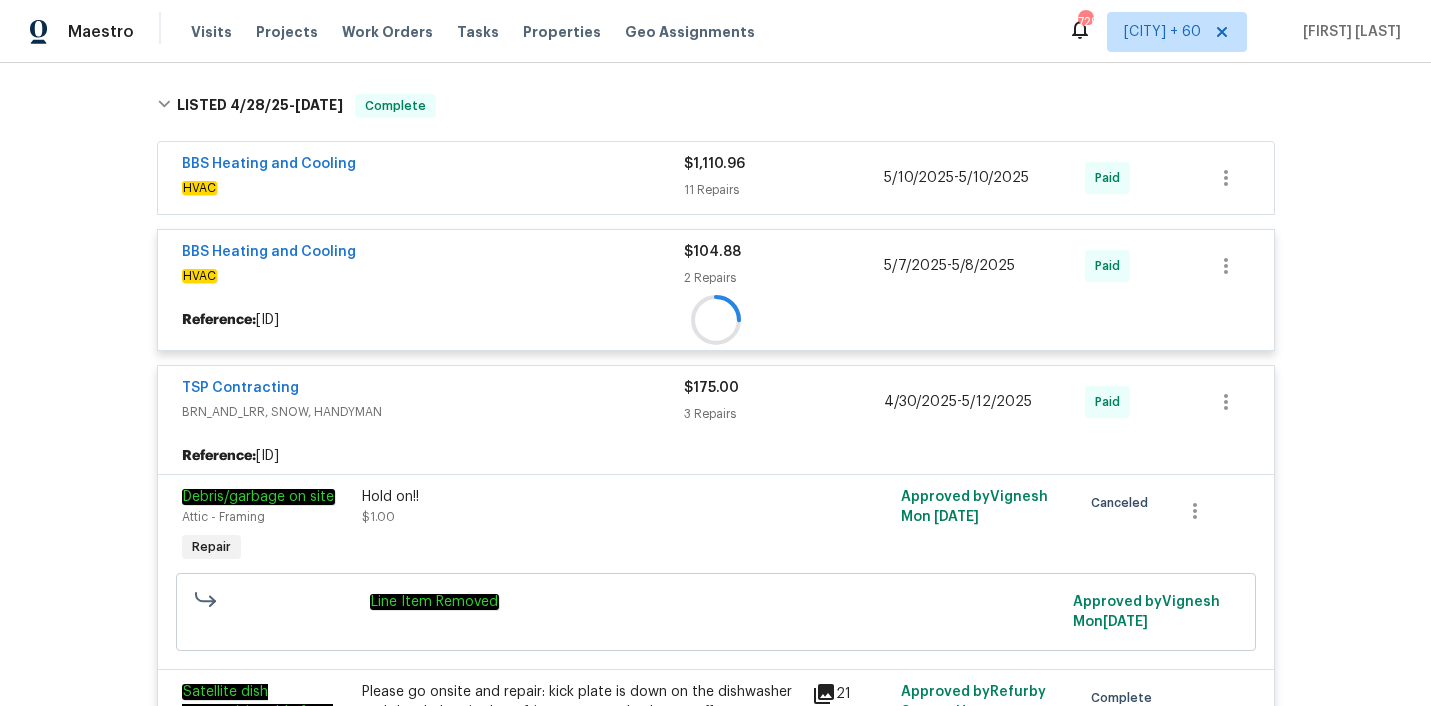 scroll, scrollTop: 2891, scrollLeft: 0, axis: vertical 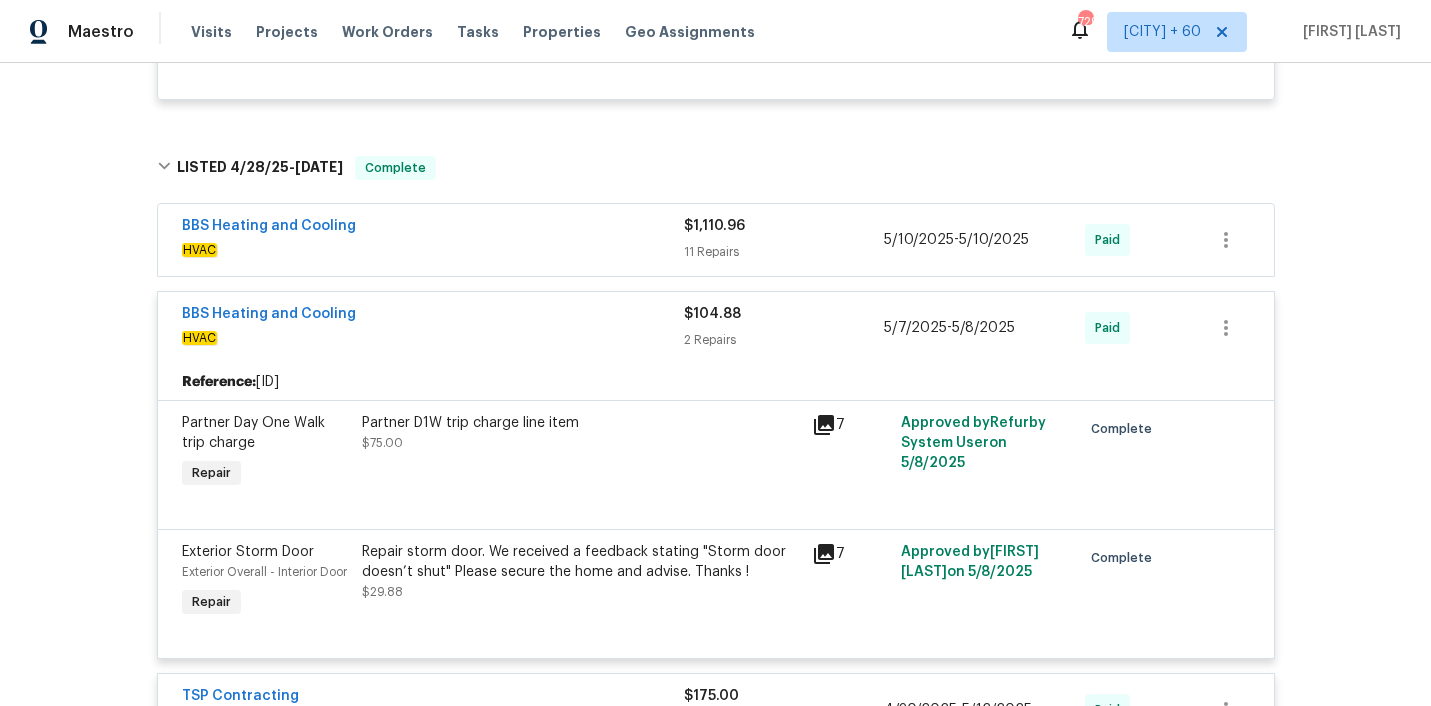 click on "BBS Heating and Cooling HVAC" at bounding box center (433, 240) 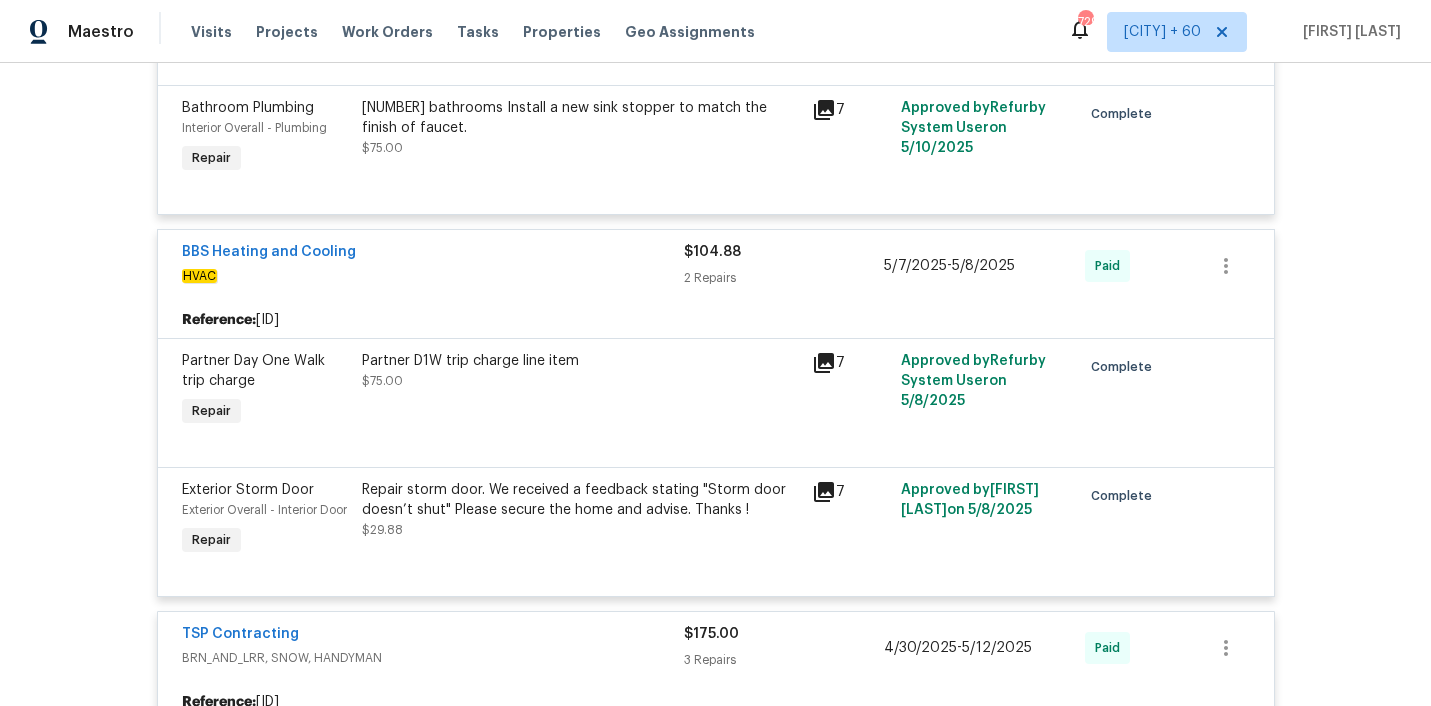 scroll, scrollTop: 4922, scrollLeft: 0, axis: vertical 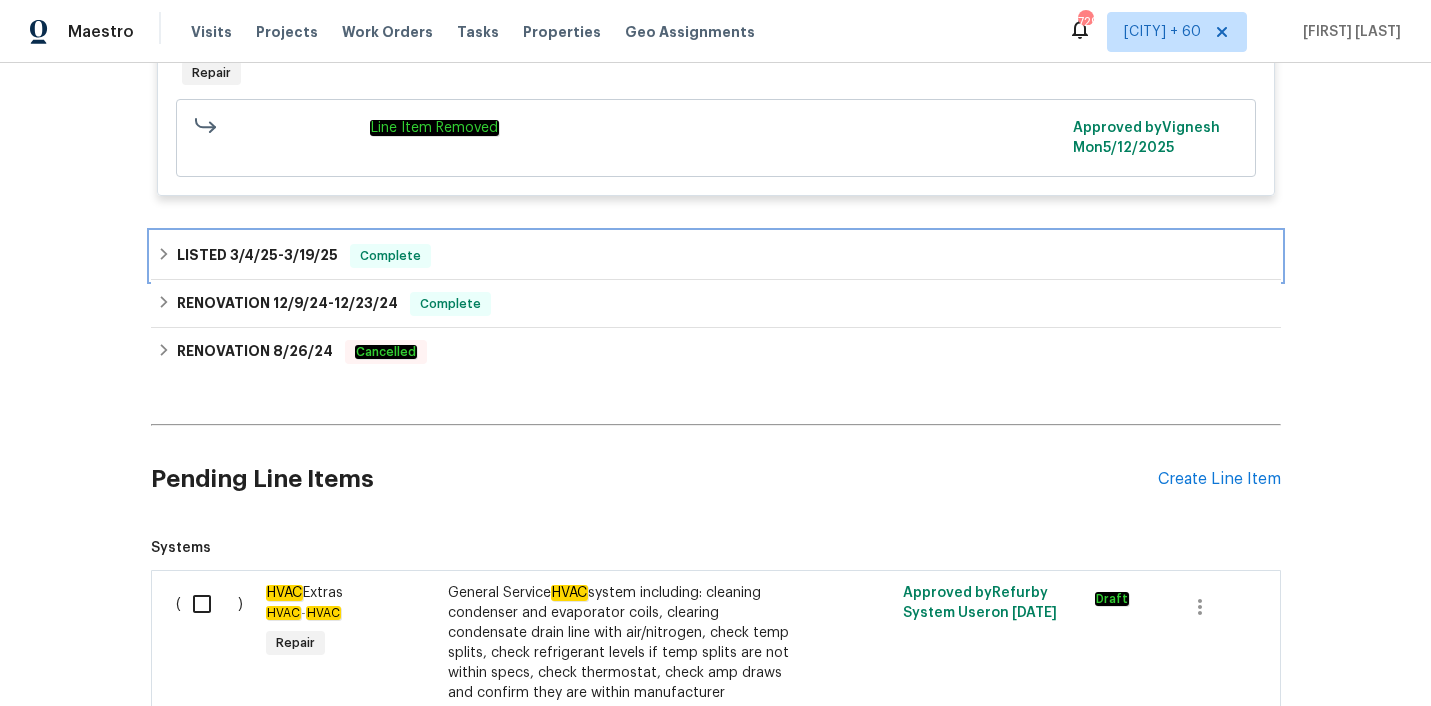click on "LISTED   [DATE]  -  [DATE] Complete" at bounding box center (716, 256) 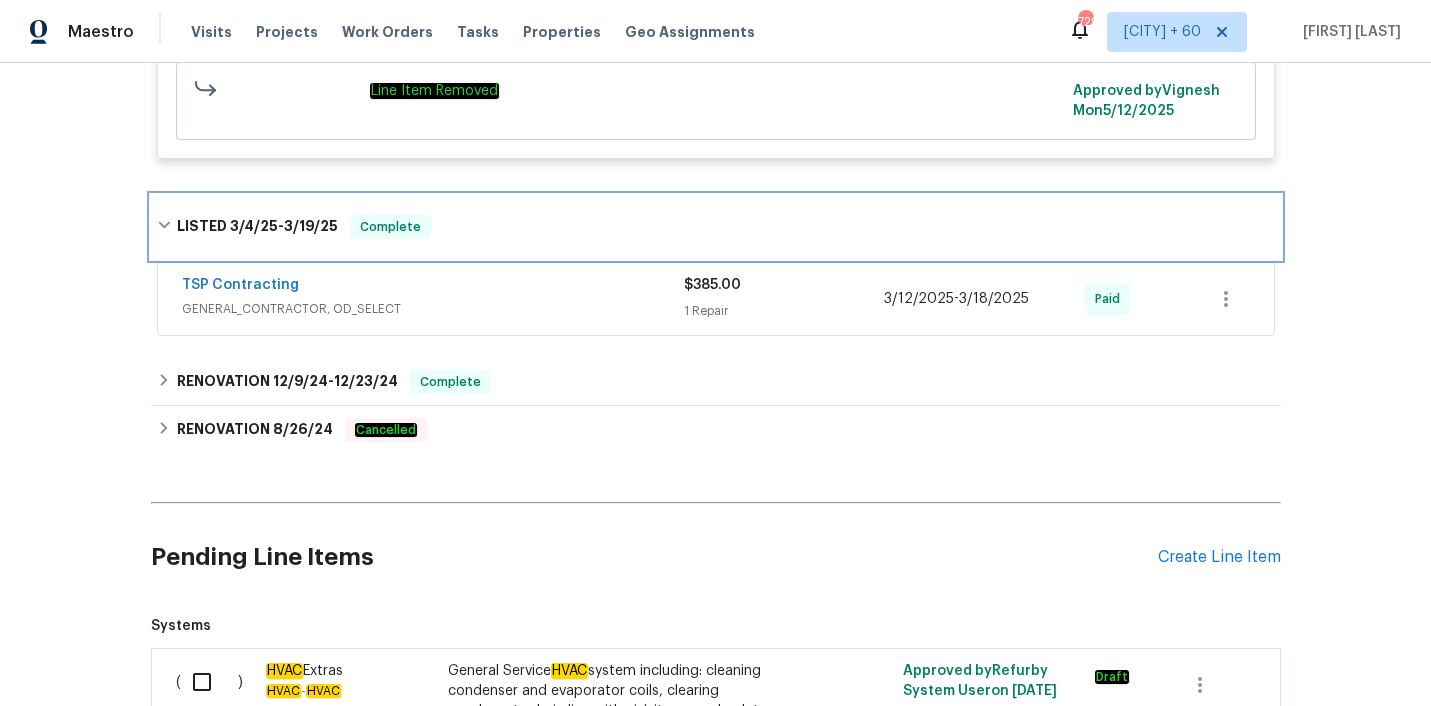 scroll, scrollTop: 6185, scrollLeft: 0, axis: vertical 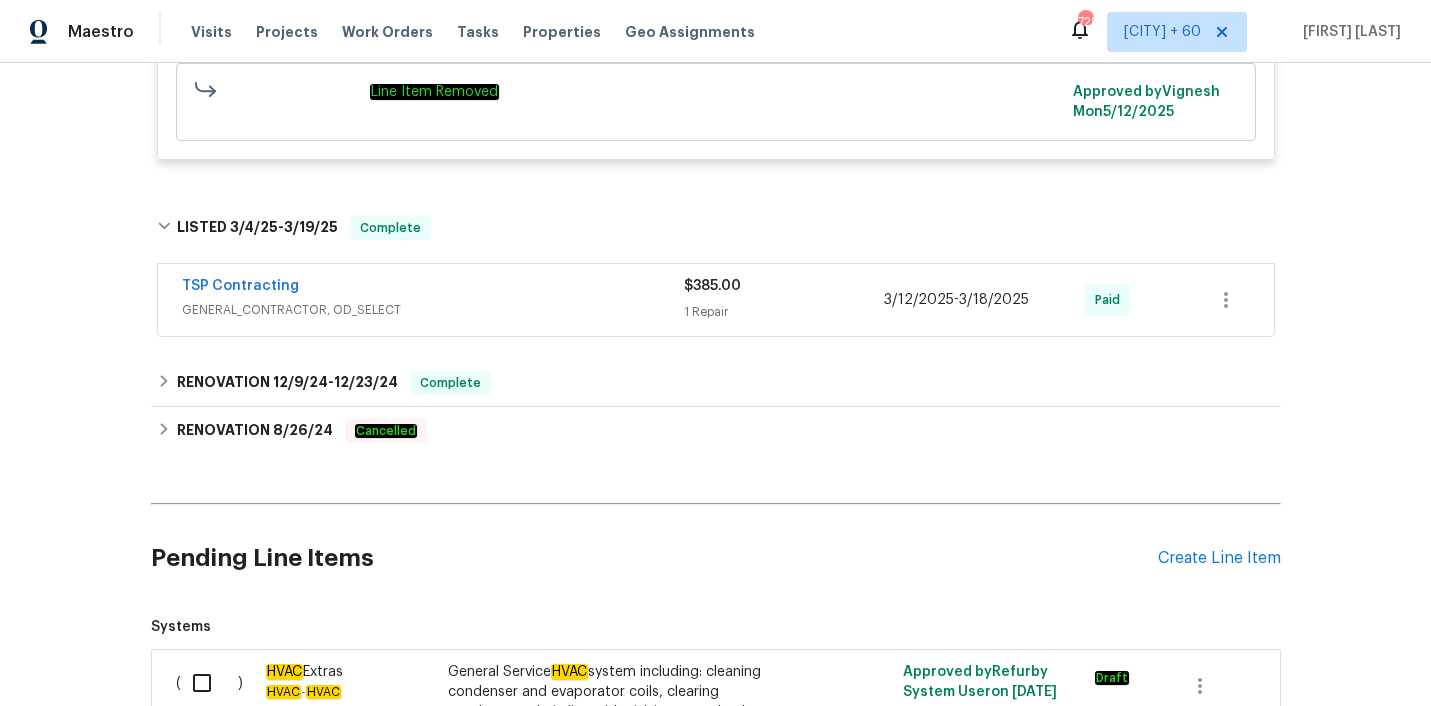 click on "TSP Contracting" at bounding box center (433, 288) 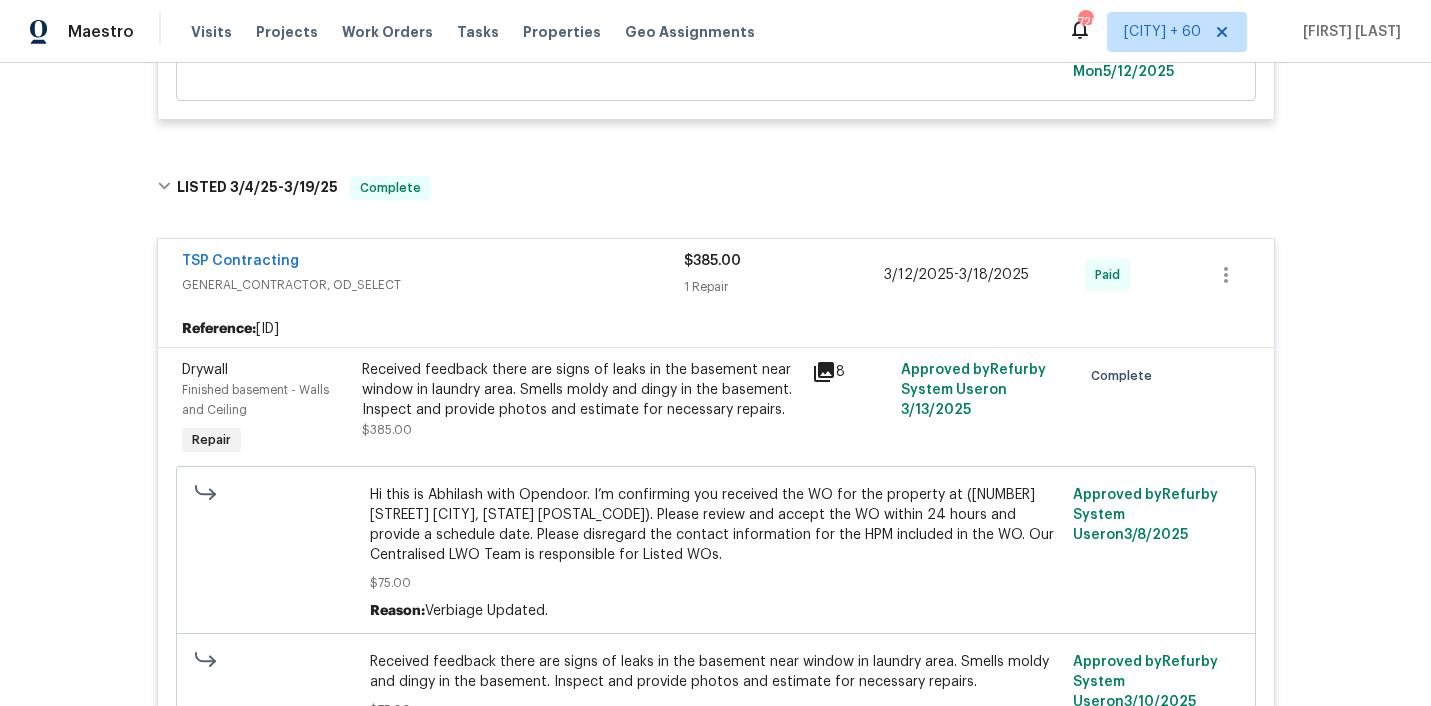 scroll, scrollTop: 6214, scrollLeft: 0, axis: vertical 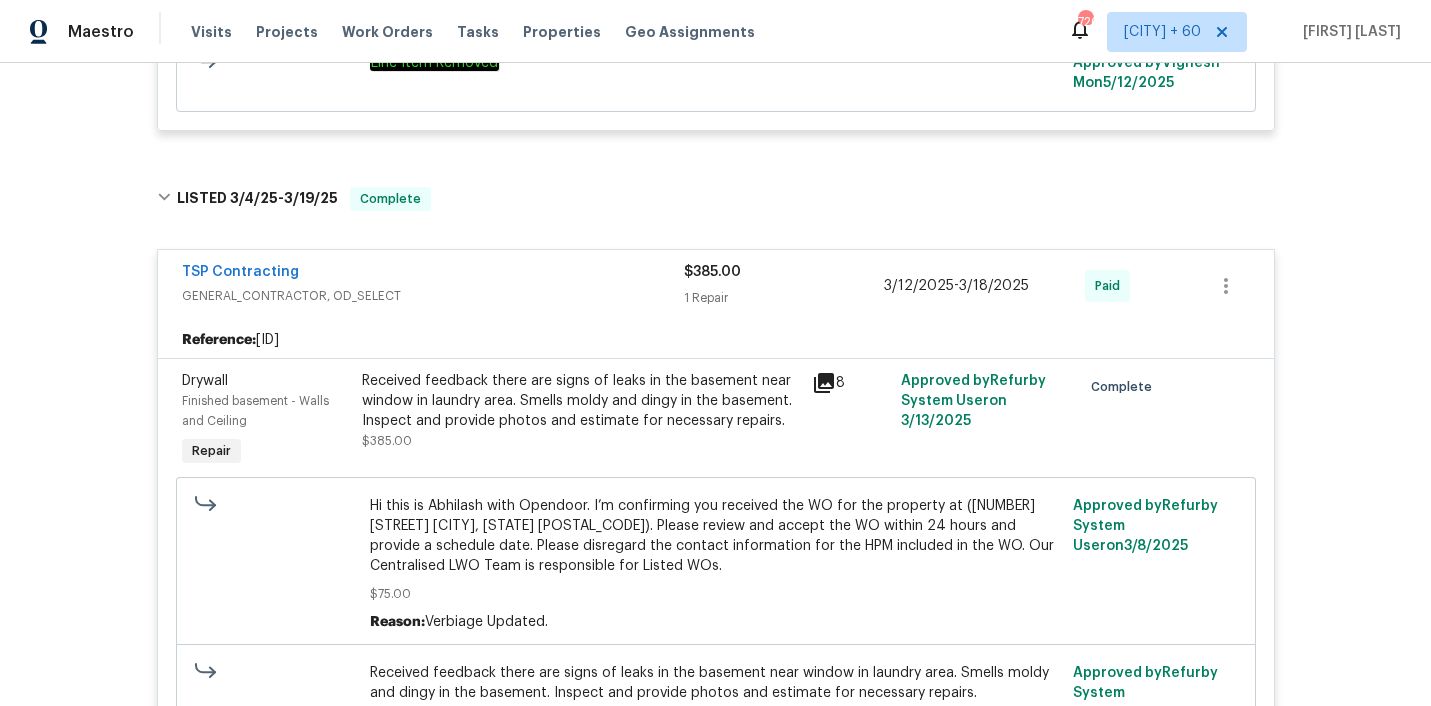 click on "TSP Contracting" at bounding box center (433, 274) 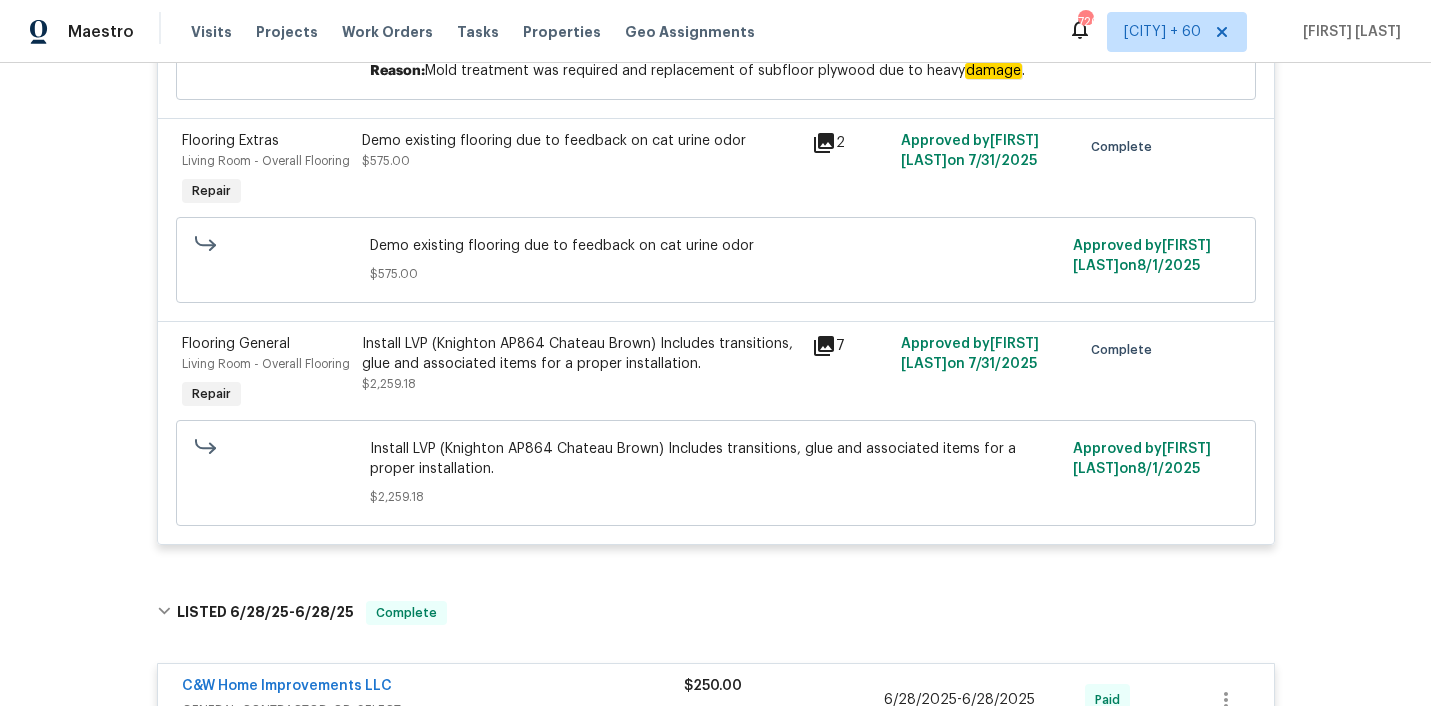 scroll, scrollTop: 1711, scrollLeft: 0, axis: vertical 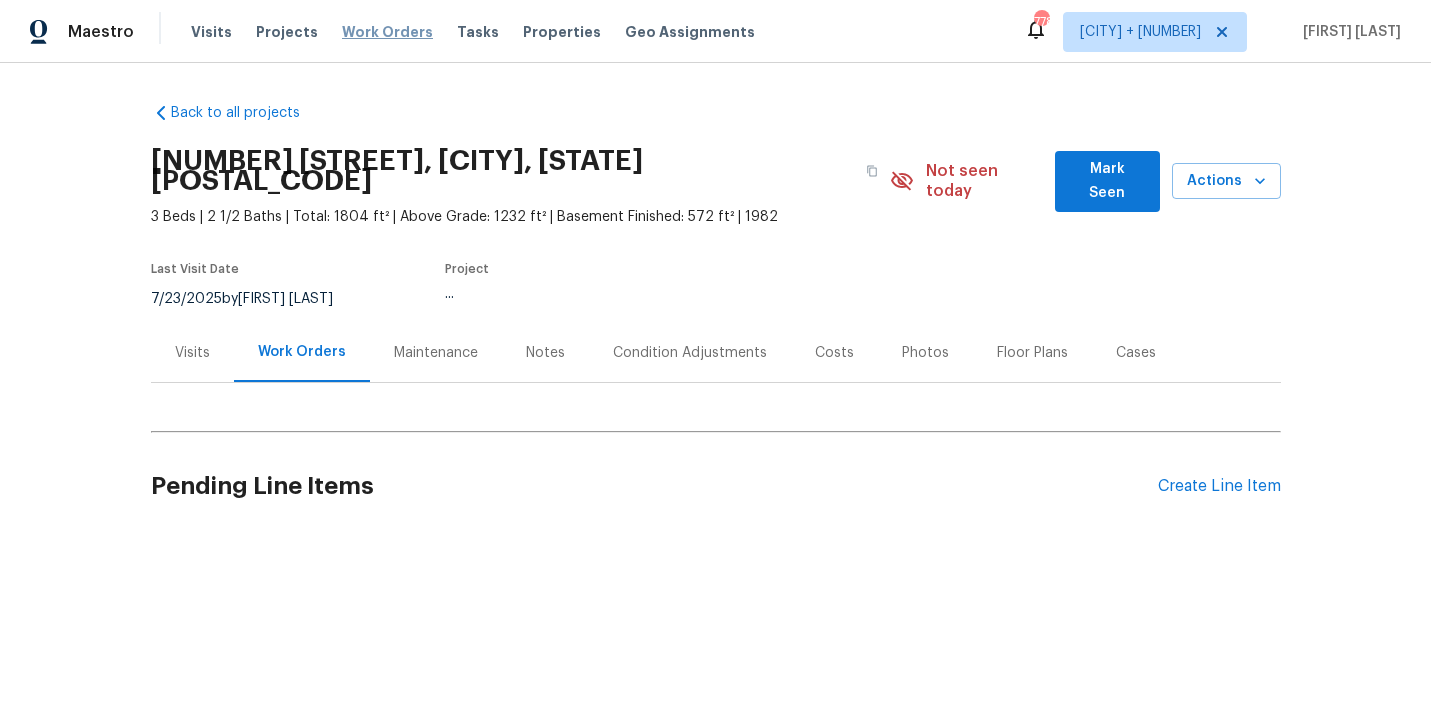 click on "Work Orders" at bounding box center (387, 32) 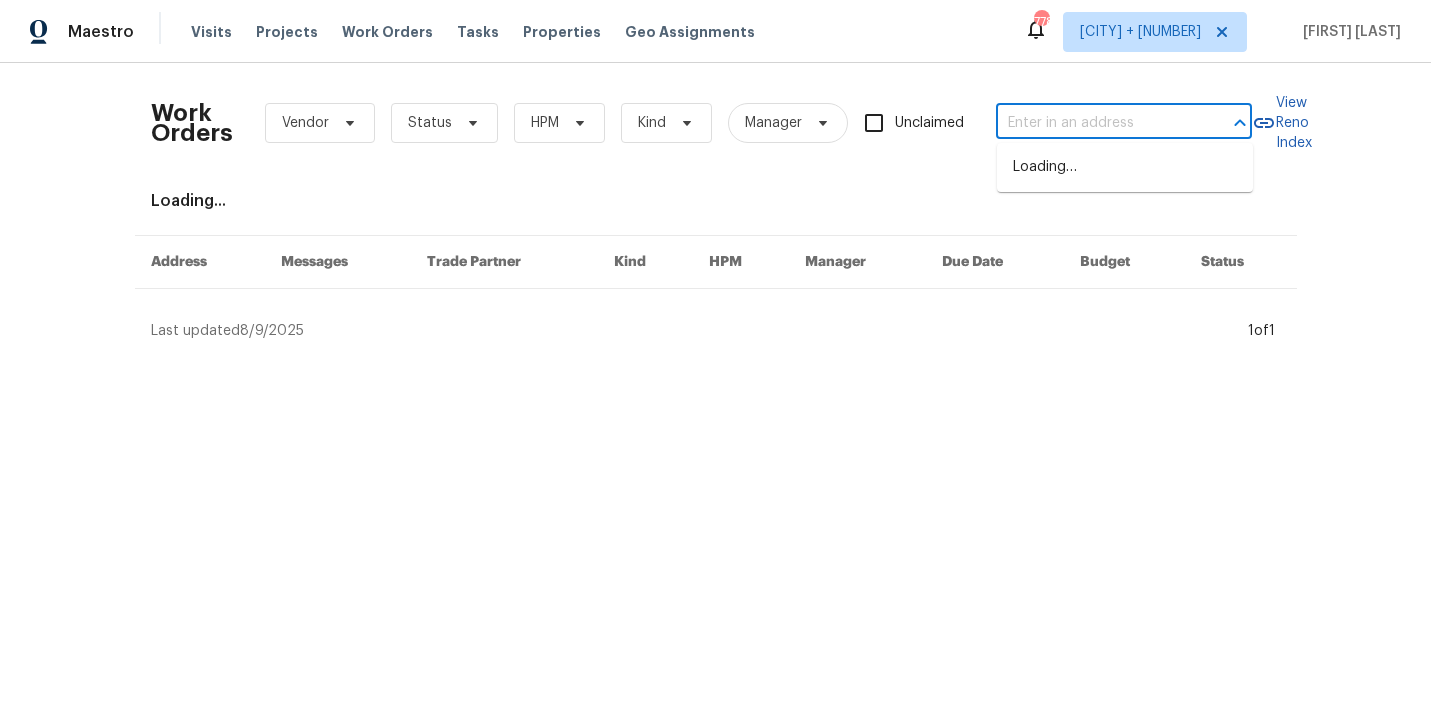 click at bounding box center (1096, 123) 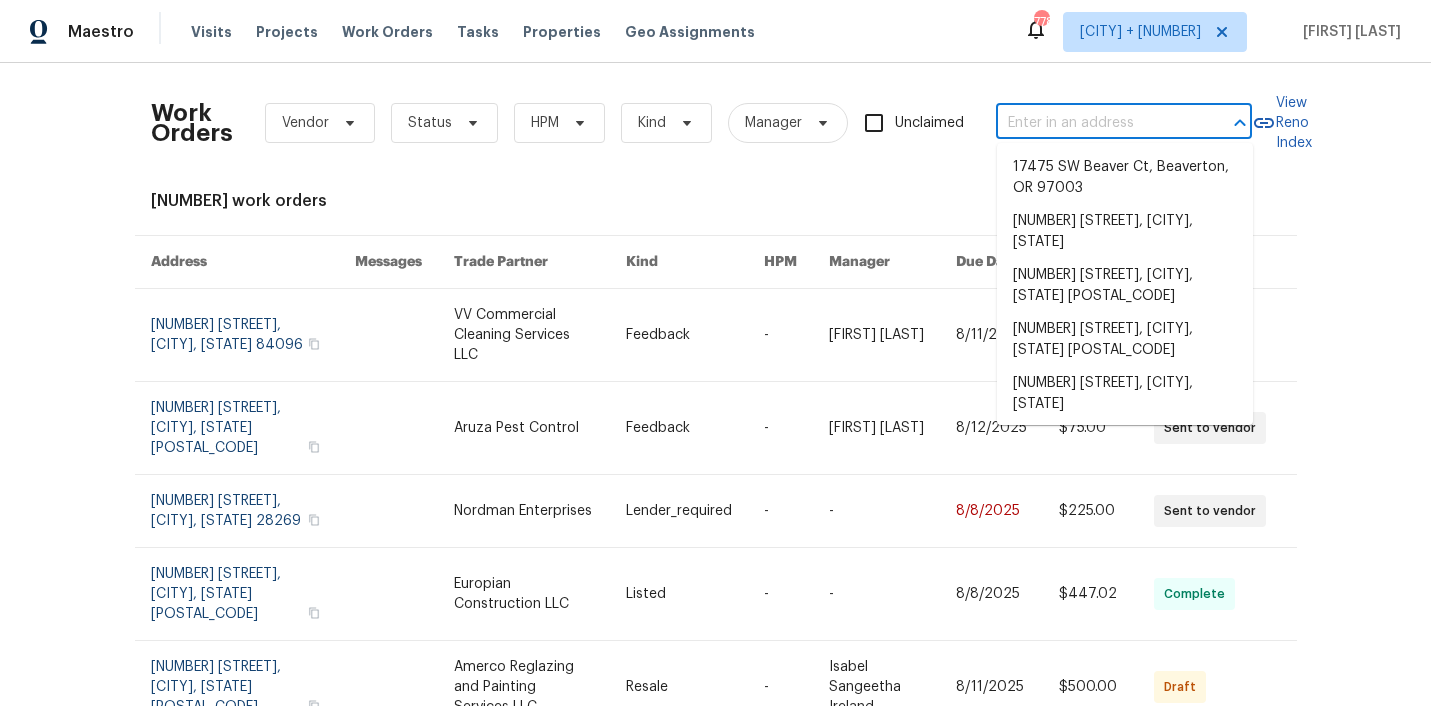 paste on "9 Juniper Trail Ln, Ocala, FL 34480" 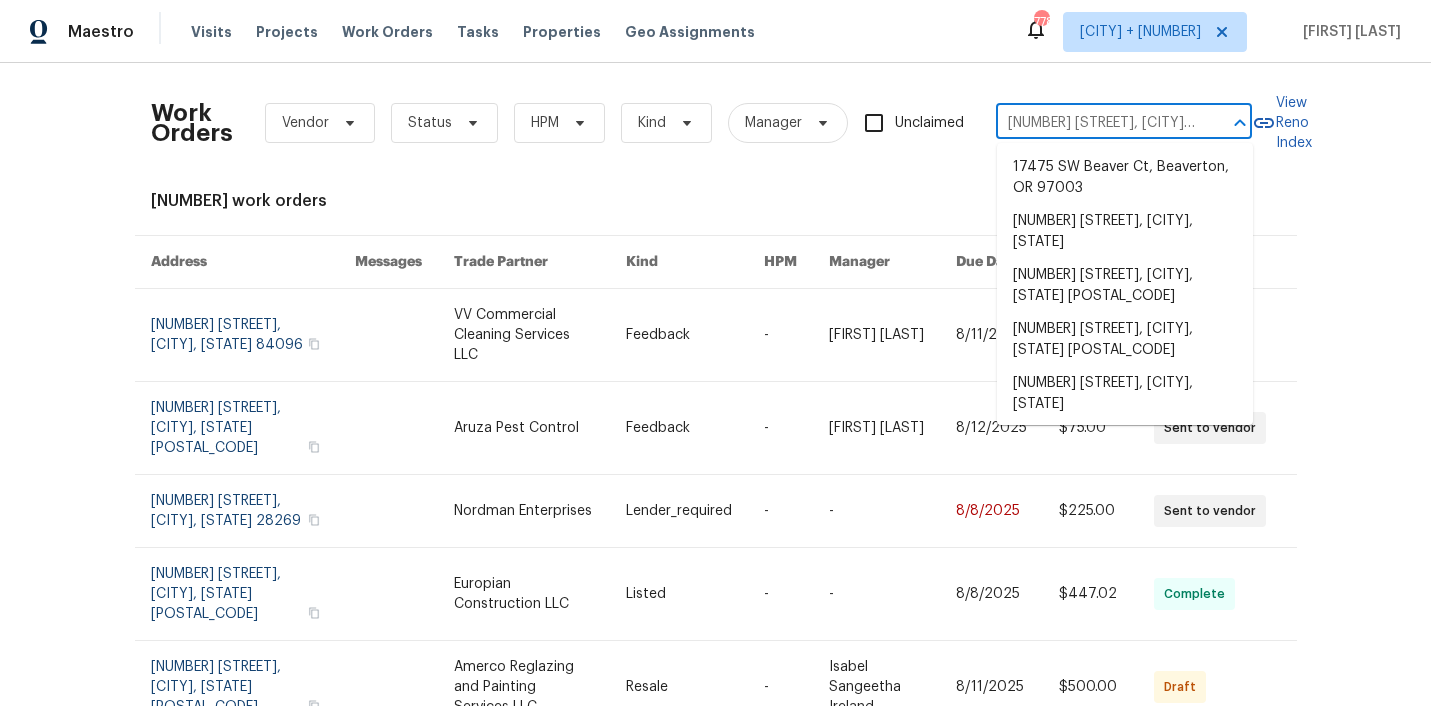 scroll, scrollTop: 0, scrollLeft: 38, axis: horizontal 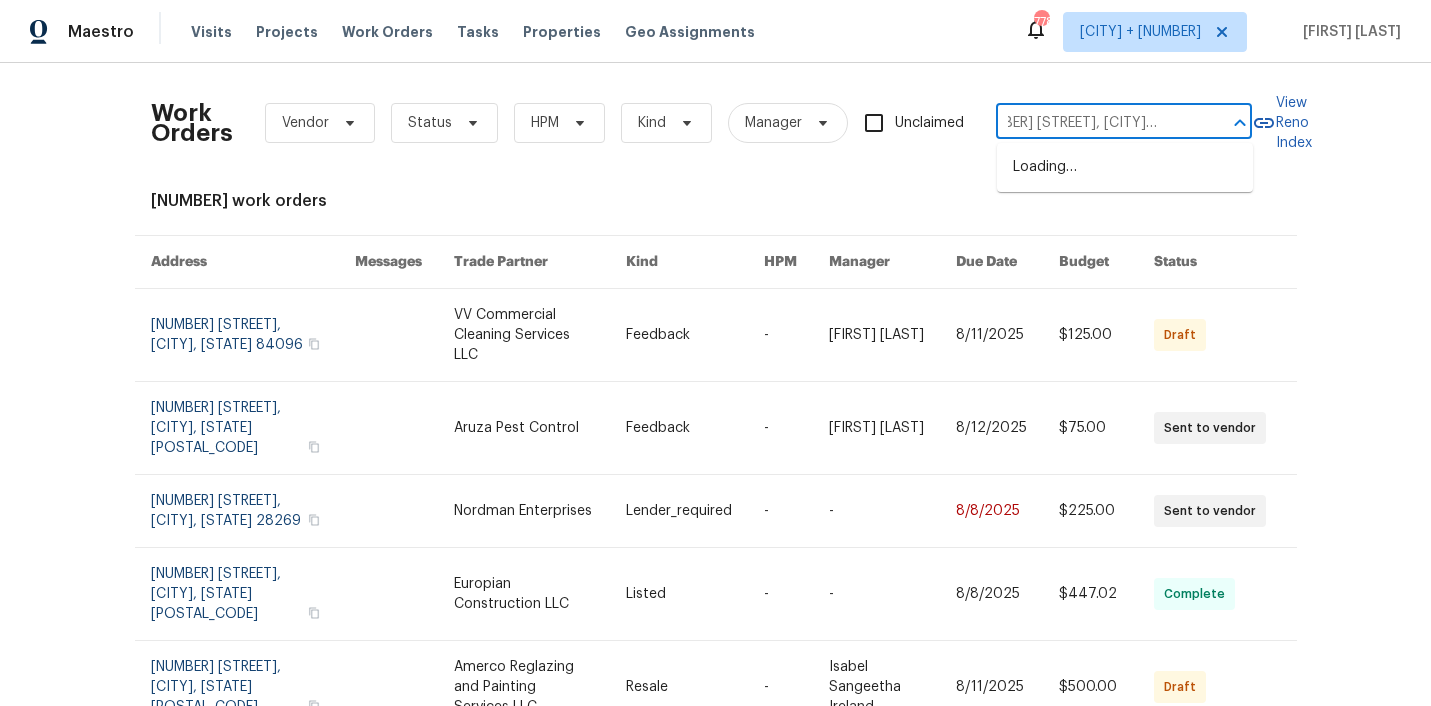 type on "9 Juniper Trail Ln, Ocala, FL 34480" 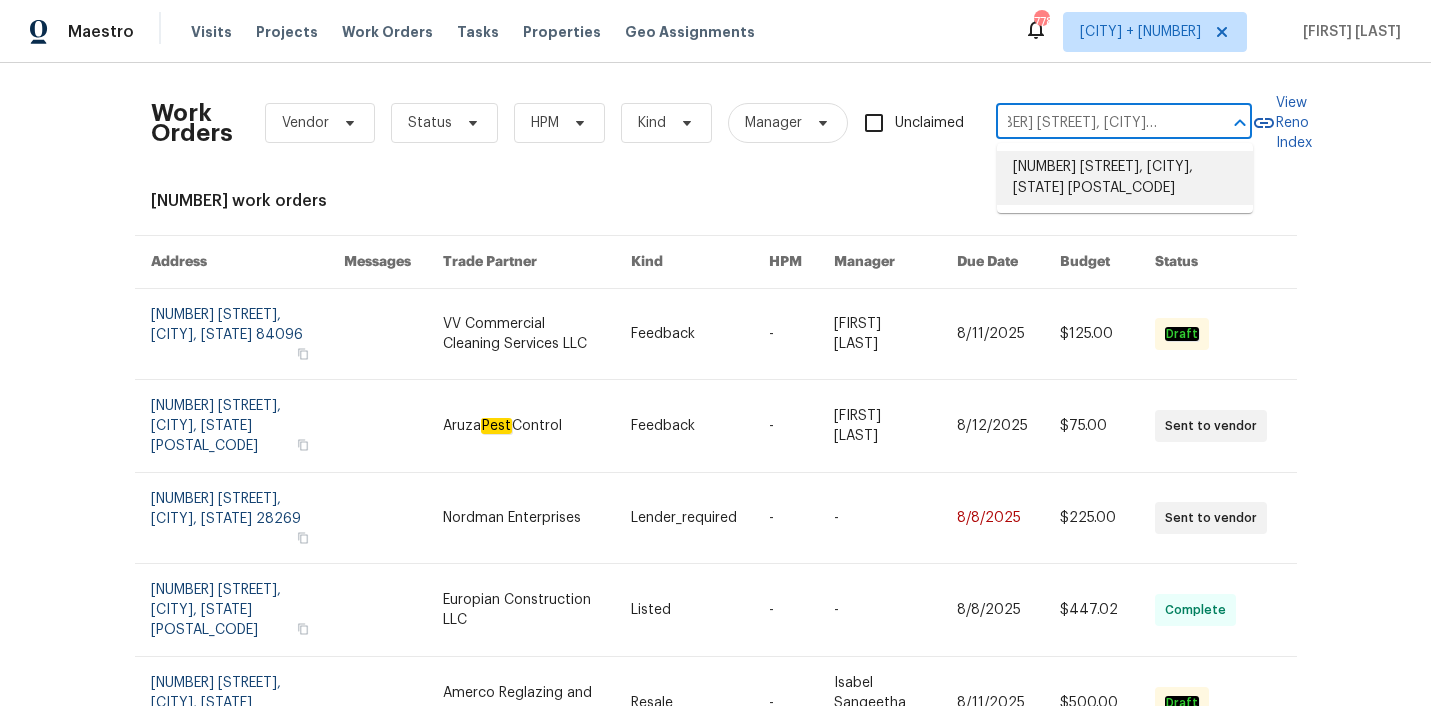 click on "9 Juniper Trail Ln, Ocala, FL 34480" at bounding box center [1125, 178] 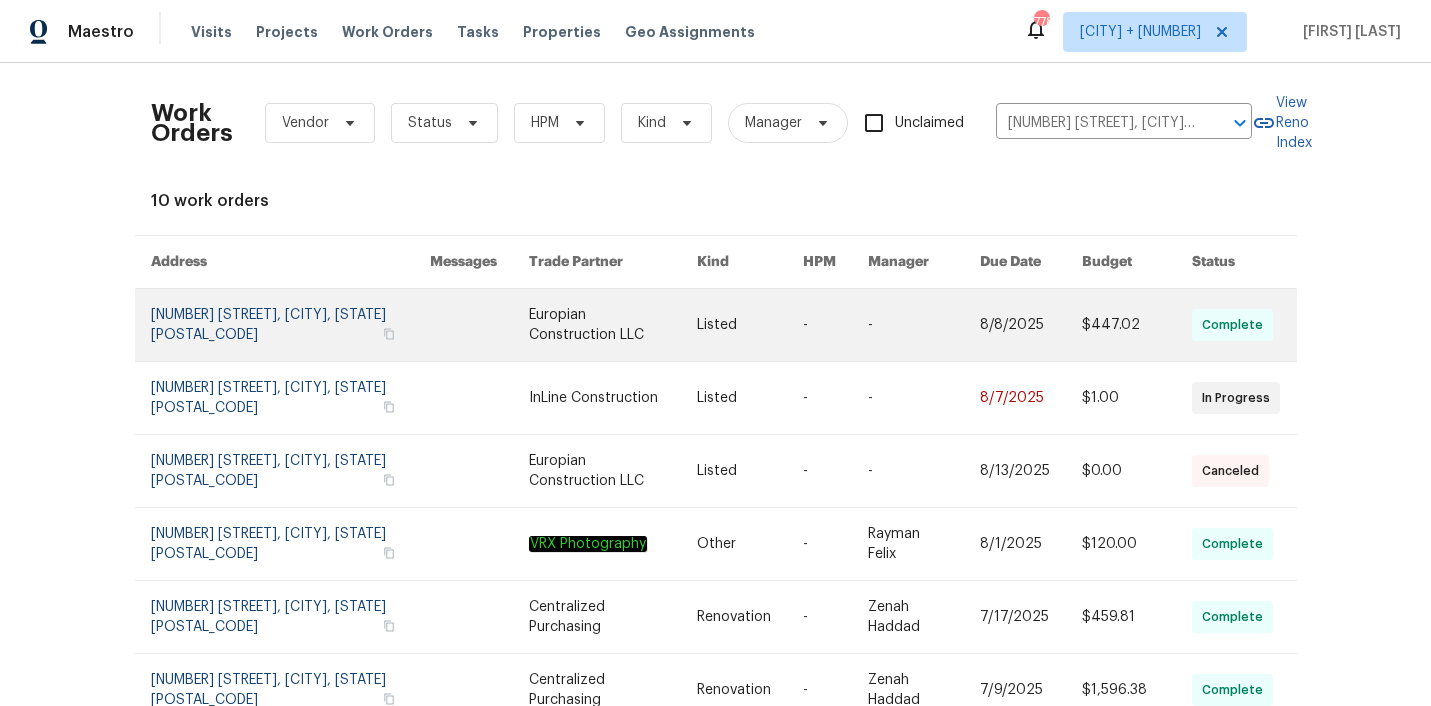 click at bounding box center (613, 325) 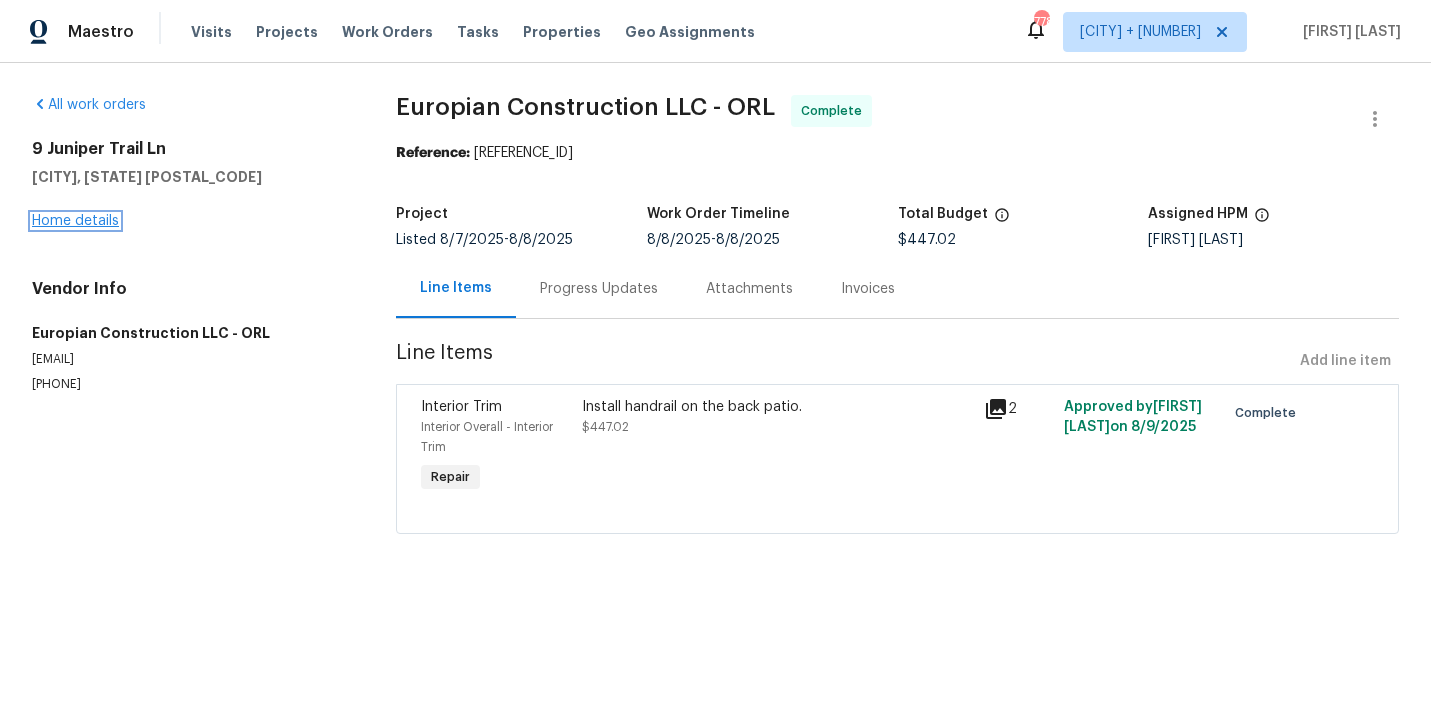 click on "Home details" at bounding box center [75, 221] 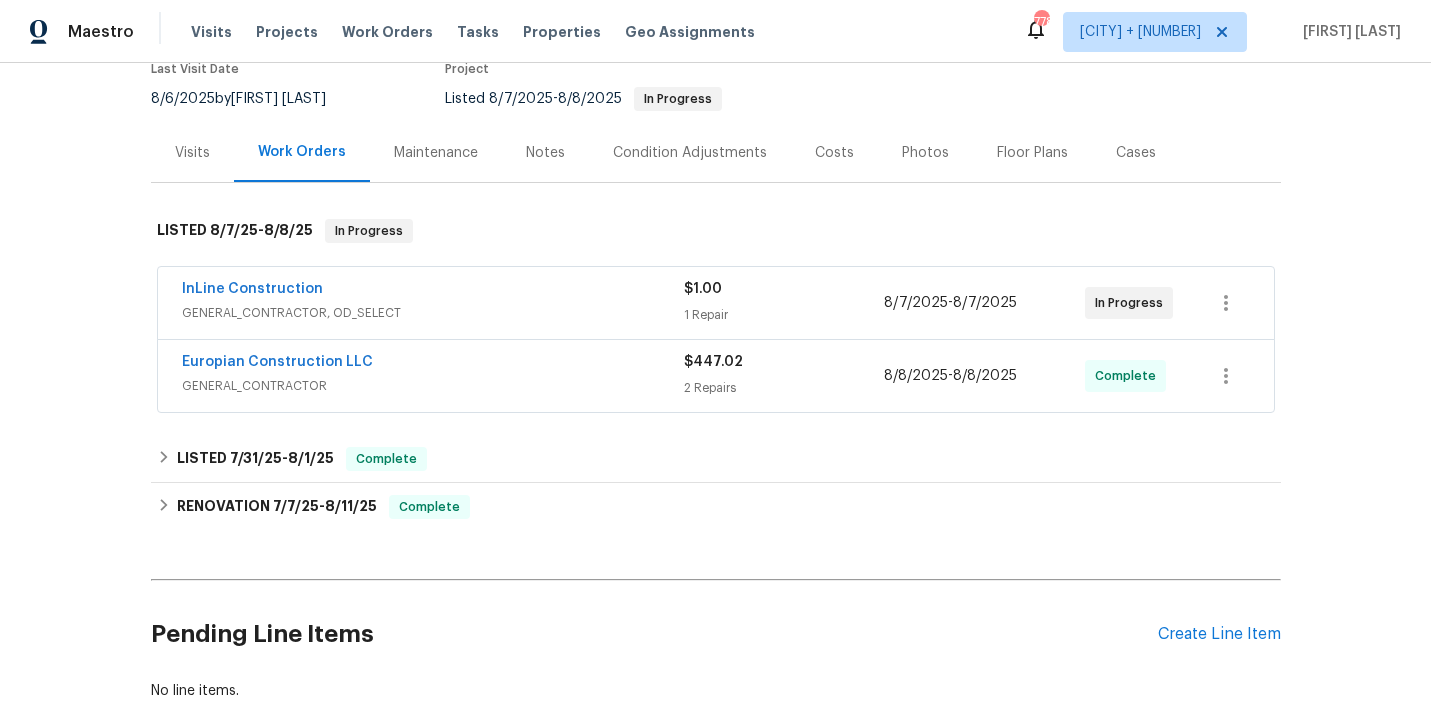 click on "InLine Construction" at bounding box center [433, 291] 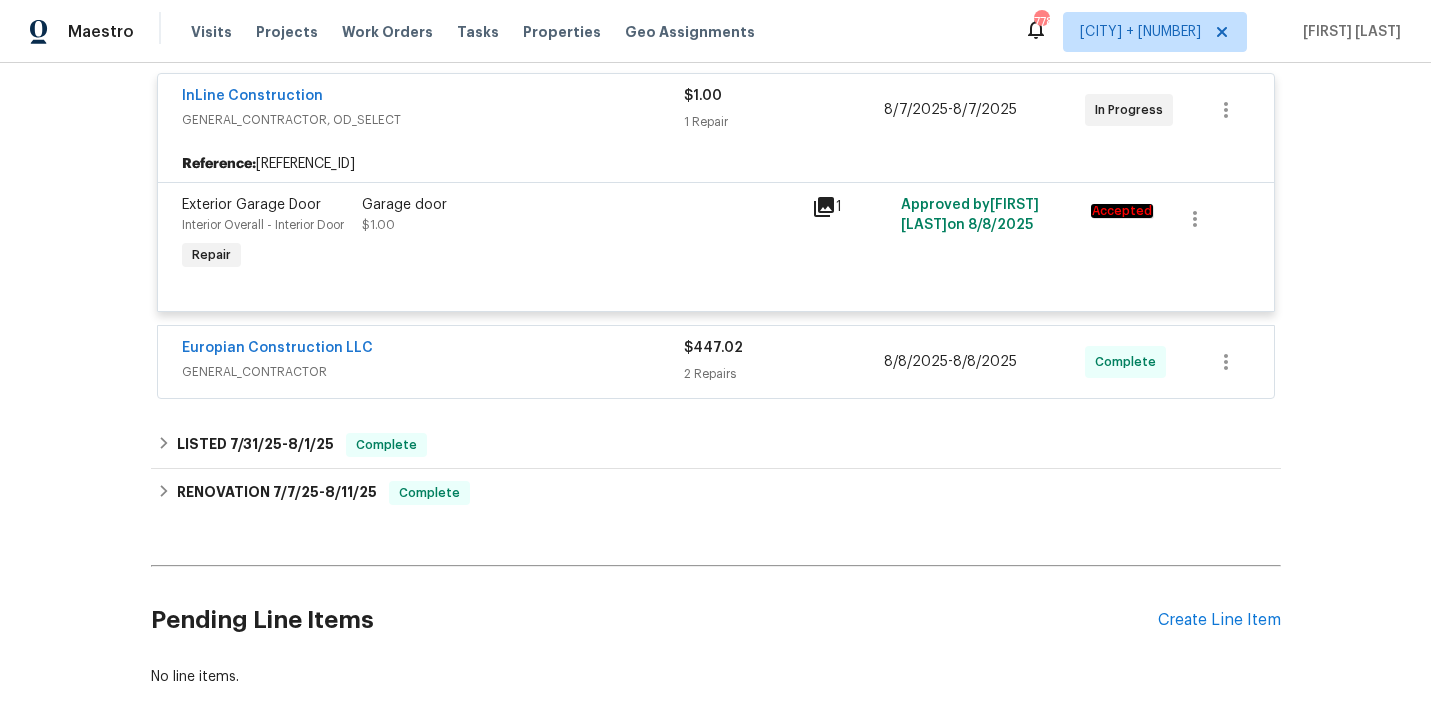 scroll, scrollTop: 413, scrollLeft: 0, axis: vertical 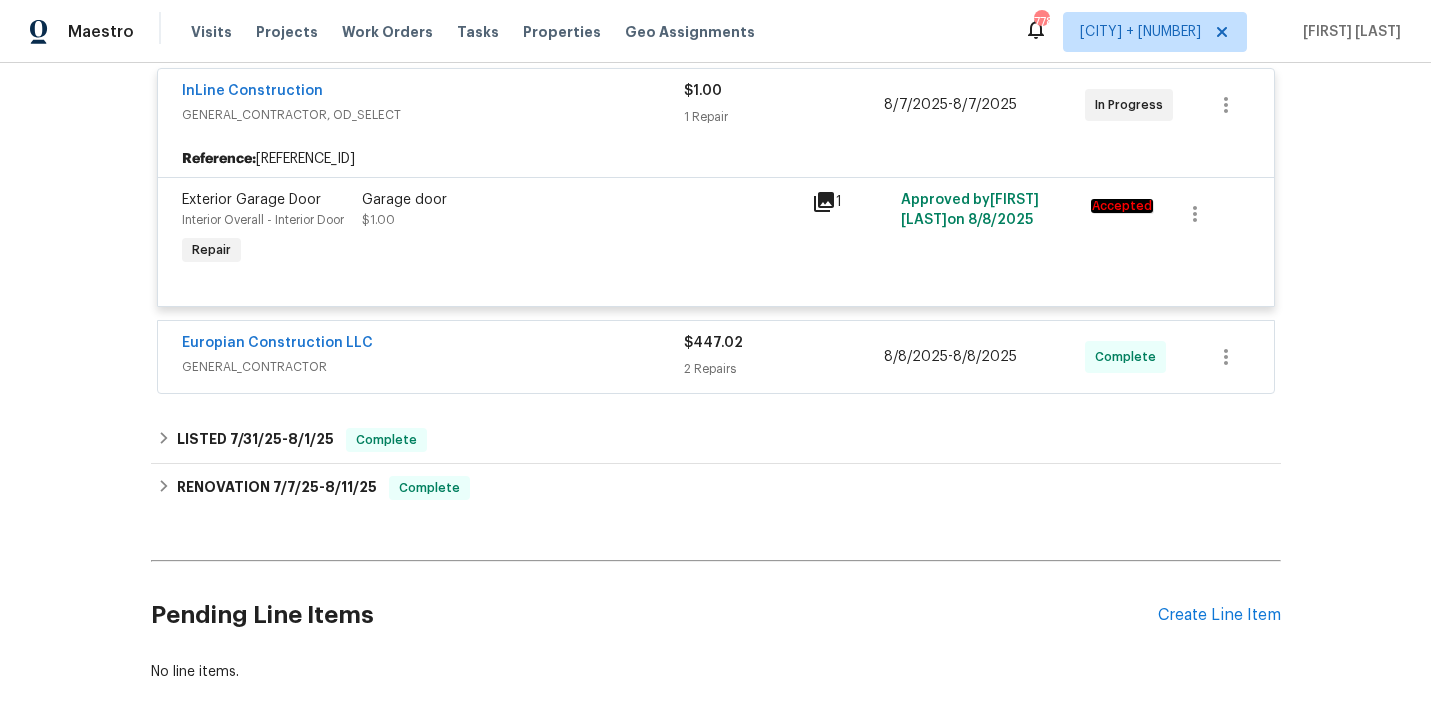 click on "Europian Construction LLC" at bounding box center [433, 345] 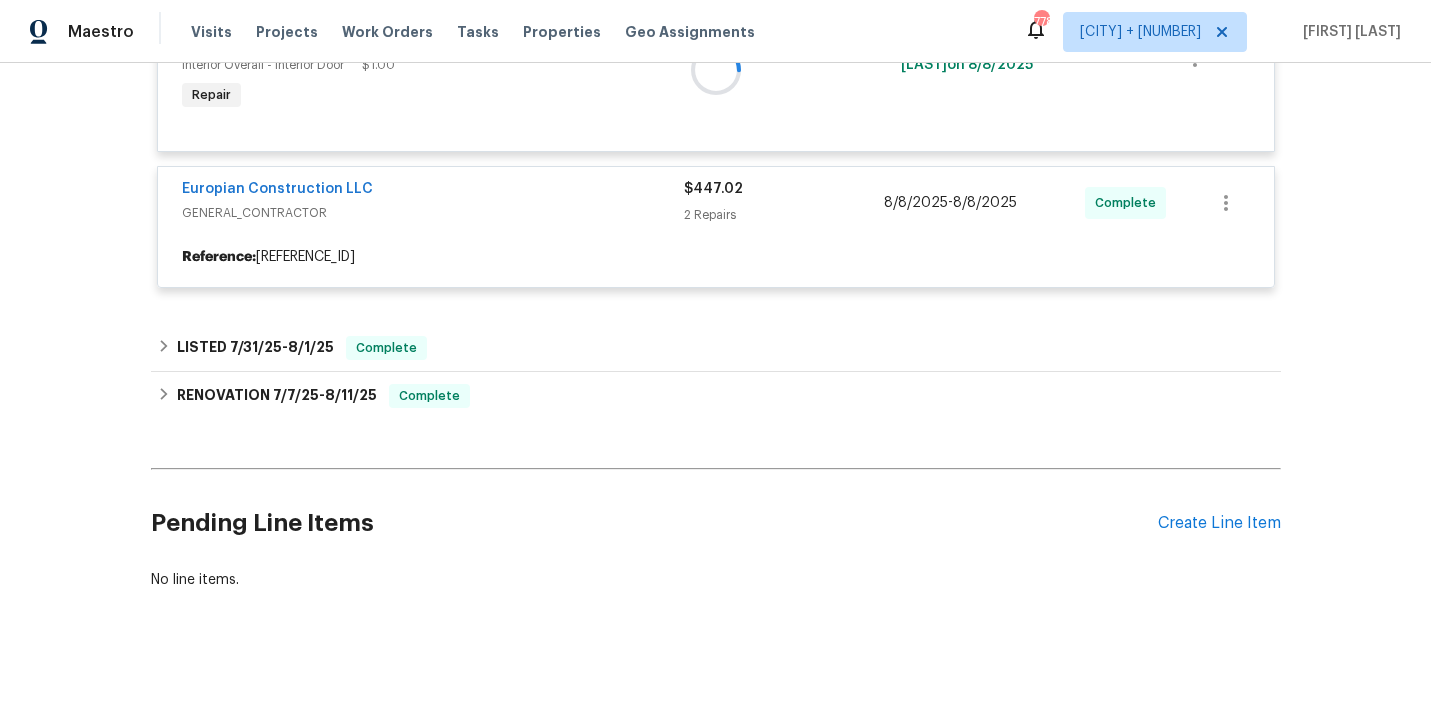 scroll, scrollTop: 564, scrollLeft: 0, axis: vertical 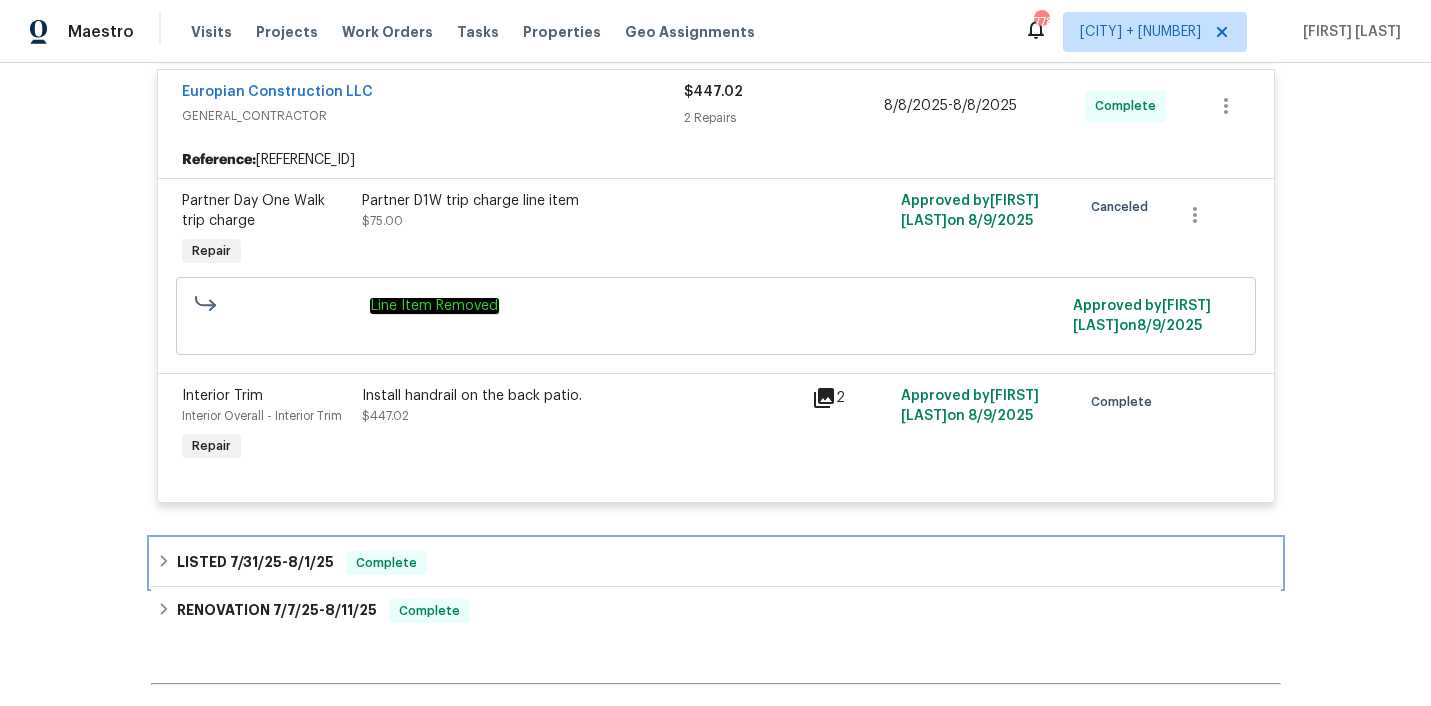click on "LISTED   [DATE]  -  [DATE] Complete" at bounding box center (716, 563) 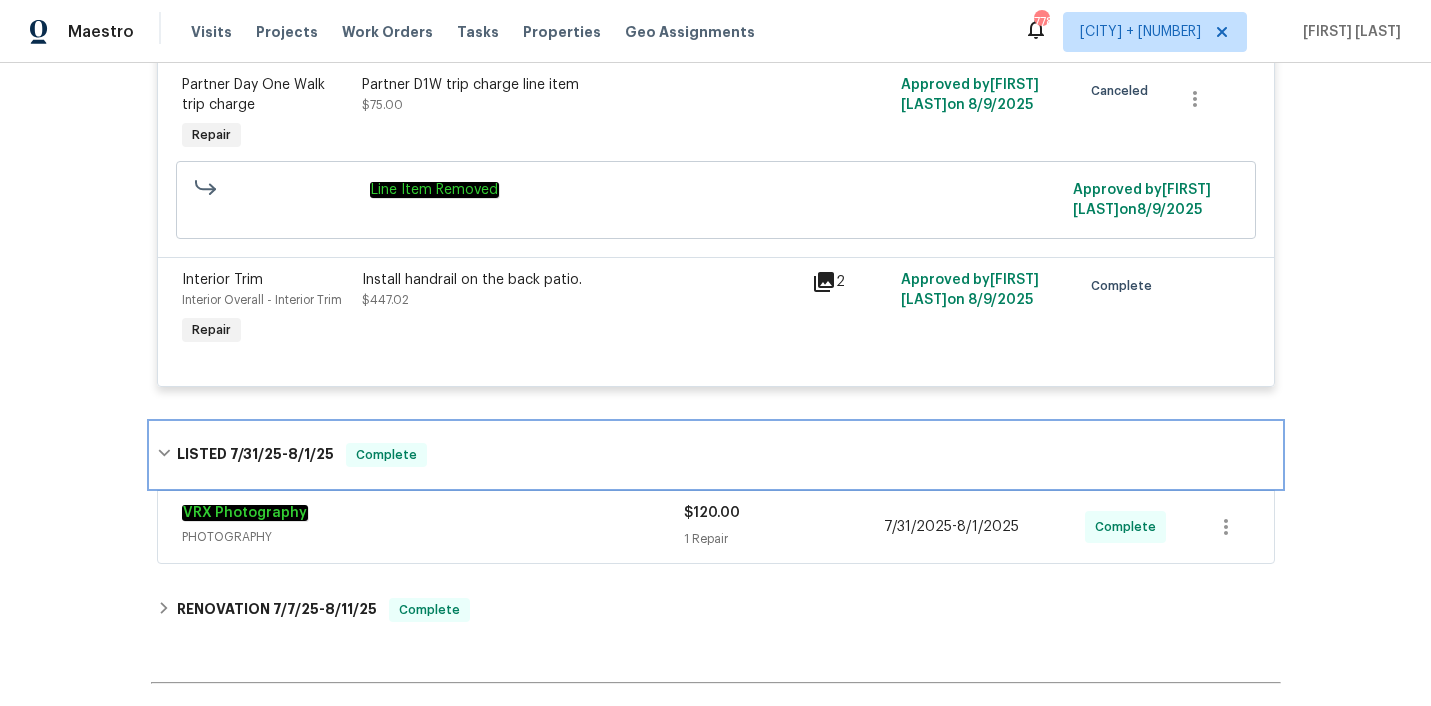 scroll, scrollTop: 798, scrollLeft: 0, axis: vertical 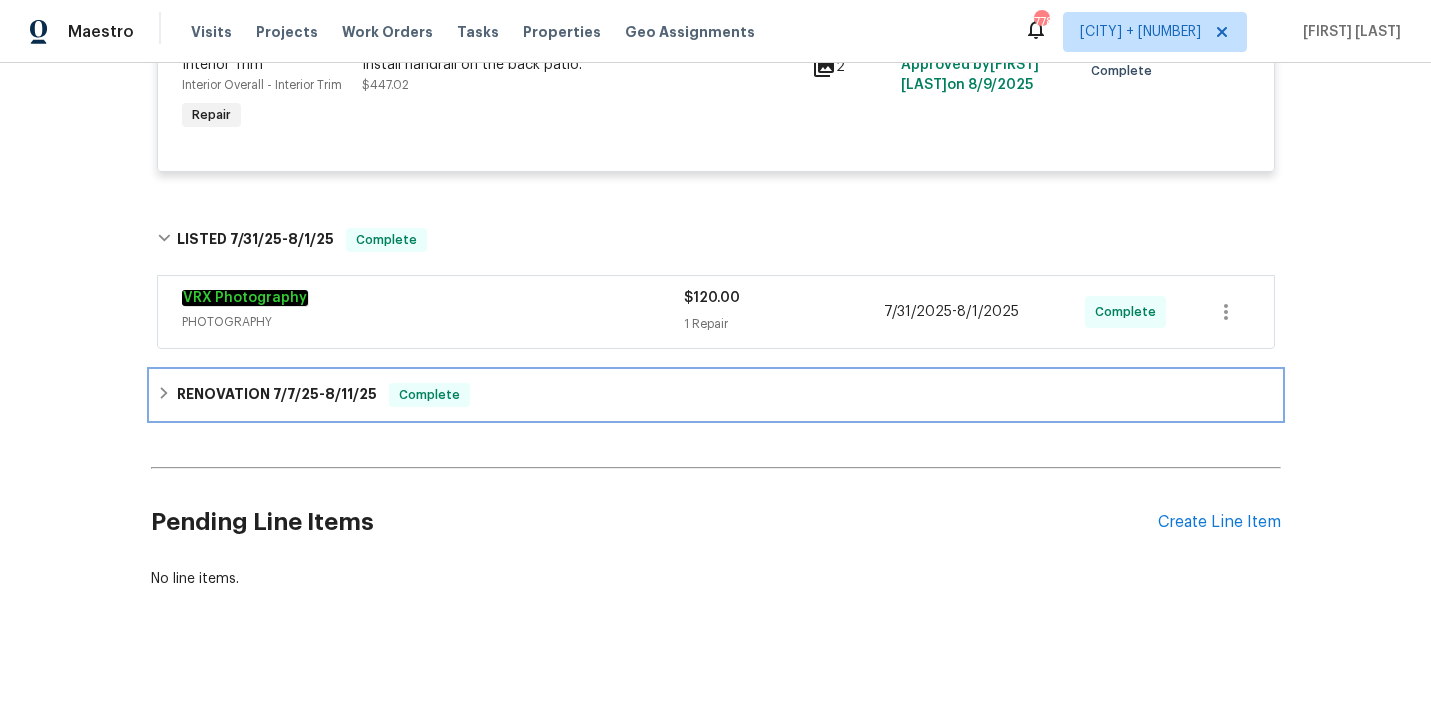 click on "RENOVATION   7/7/25  -  8/11/25 Complete" at bounding box center (716, 395) 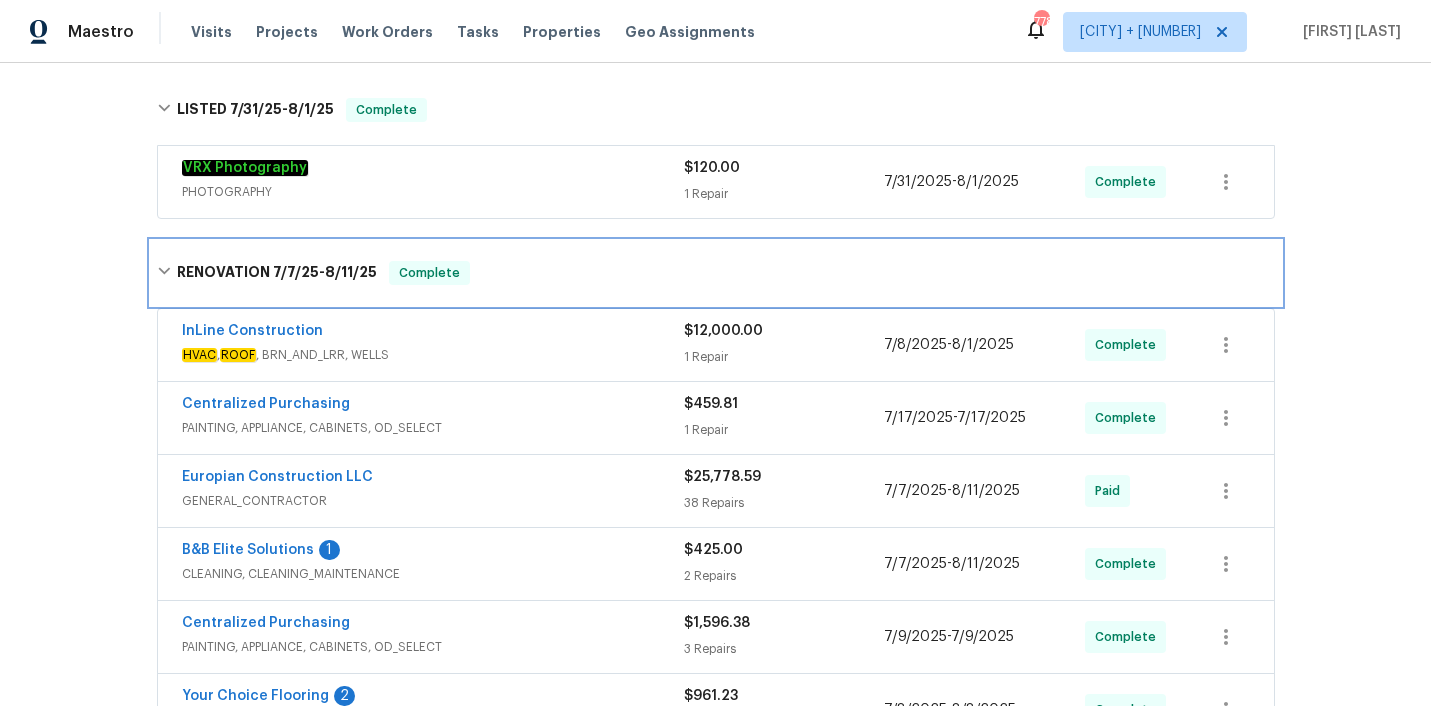 scroll, scrollTop: 1118, scrollLeft: 0, axis: vertical 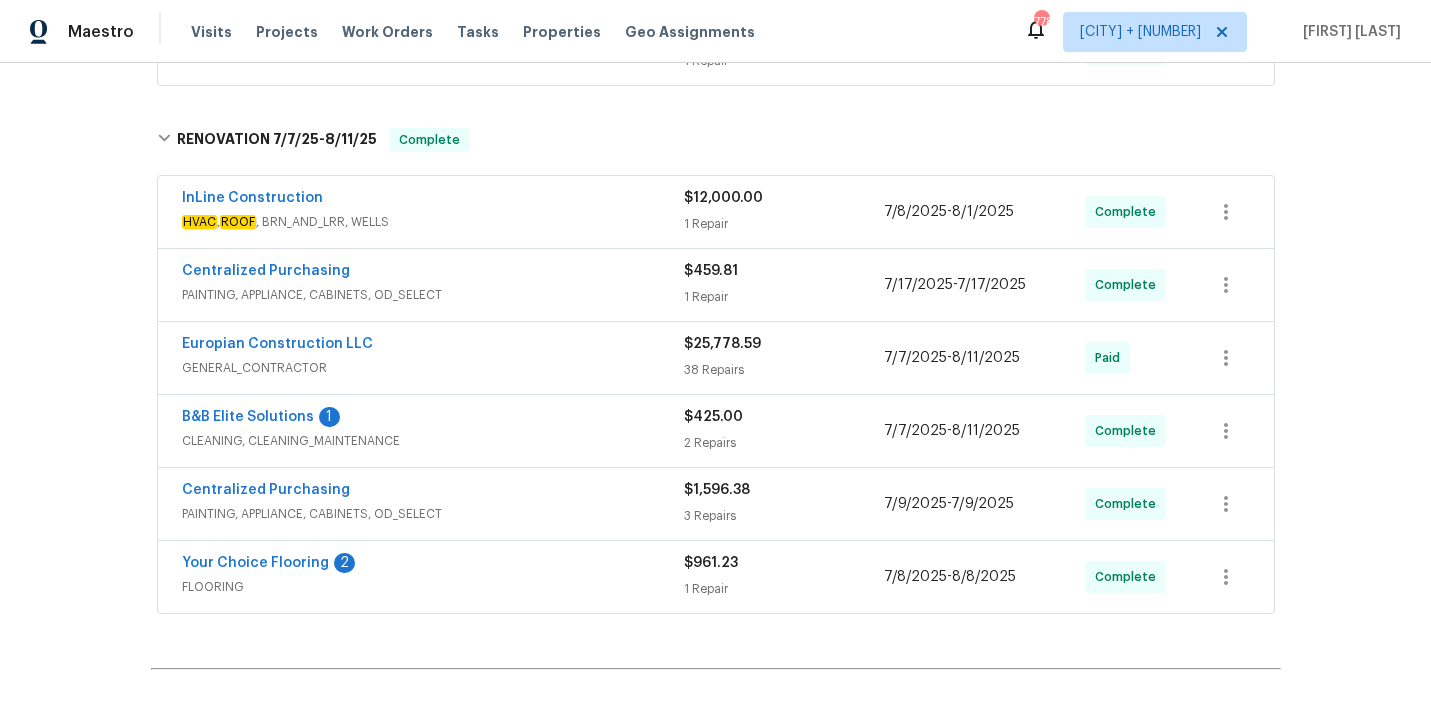 click on "GENERAL_CONTRACTOR" at bounding box center [433, 368] 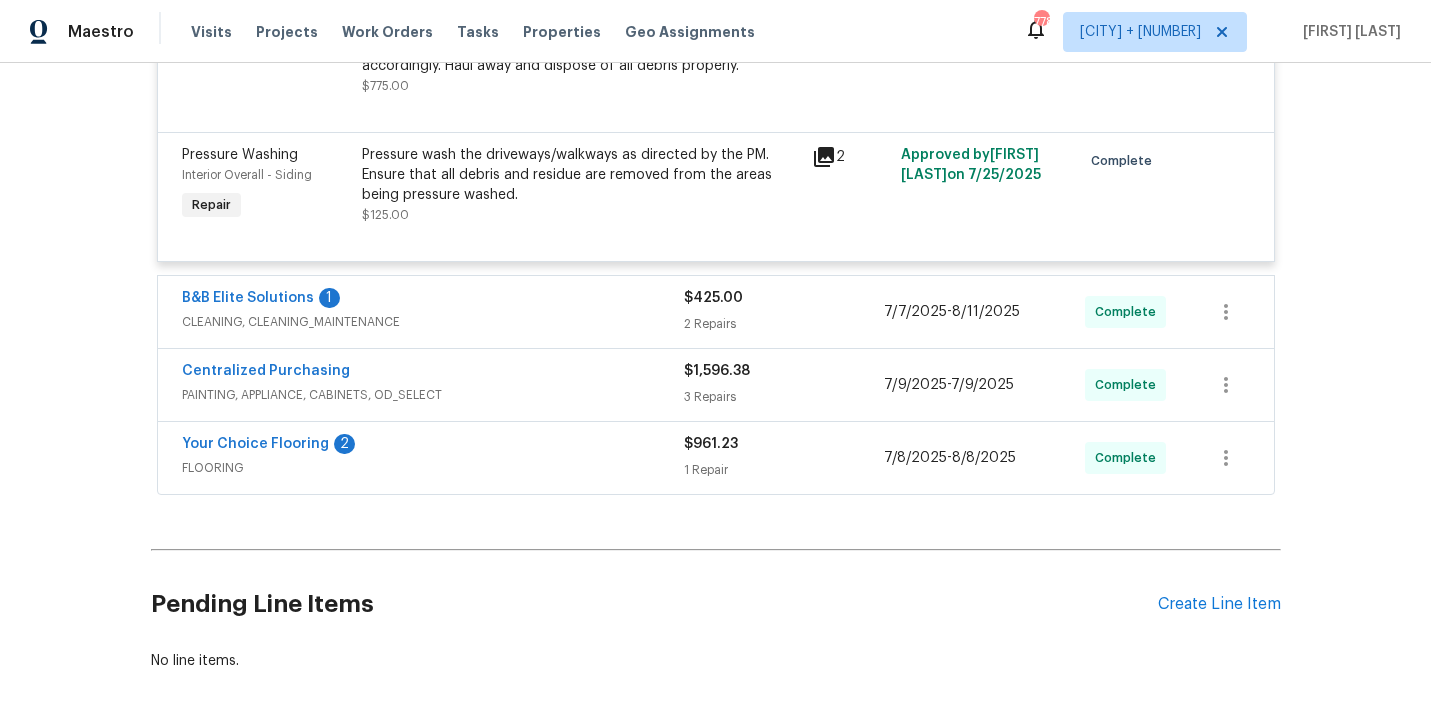 scroll, scrollTop: 8345, scrollLeft: 0, axis: vertical 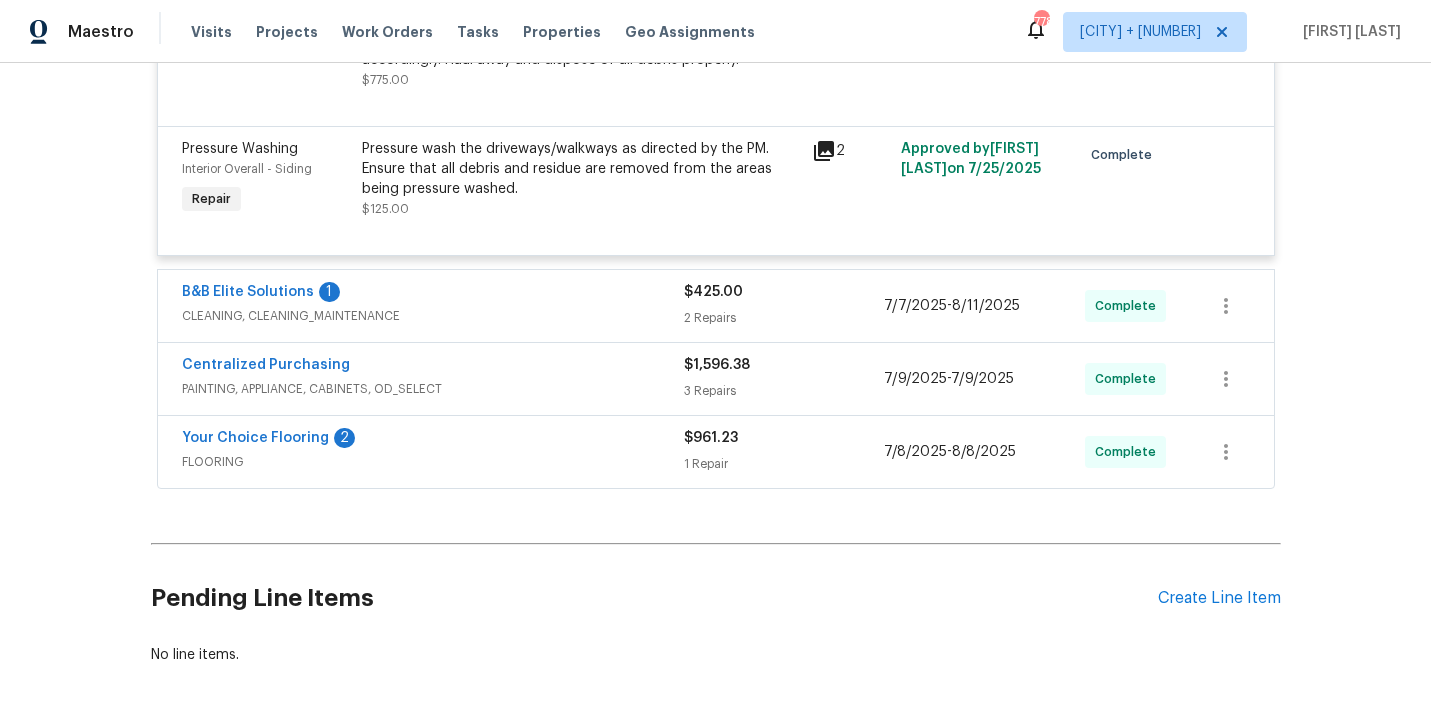 click on "CLEANING, CLEANING_MAINTENANCE" at bounding box center [433, 316] 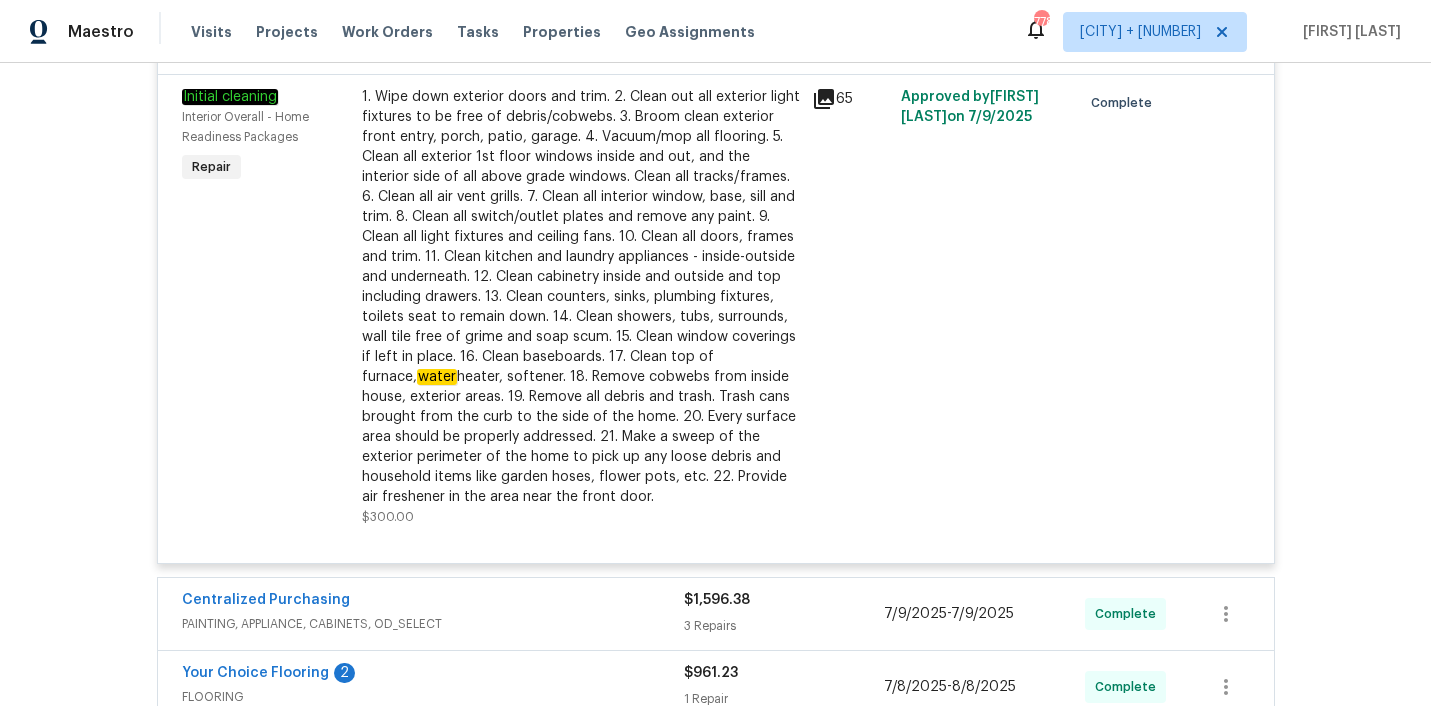scroll, scrollTop: 9138, scrollLeft: 0, axis: vertical 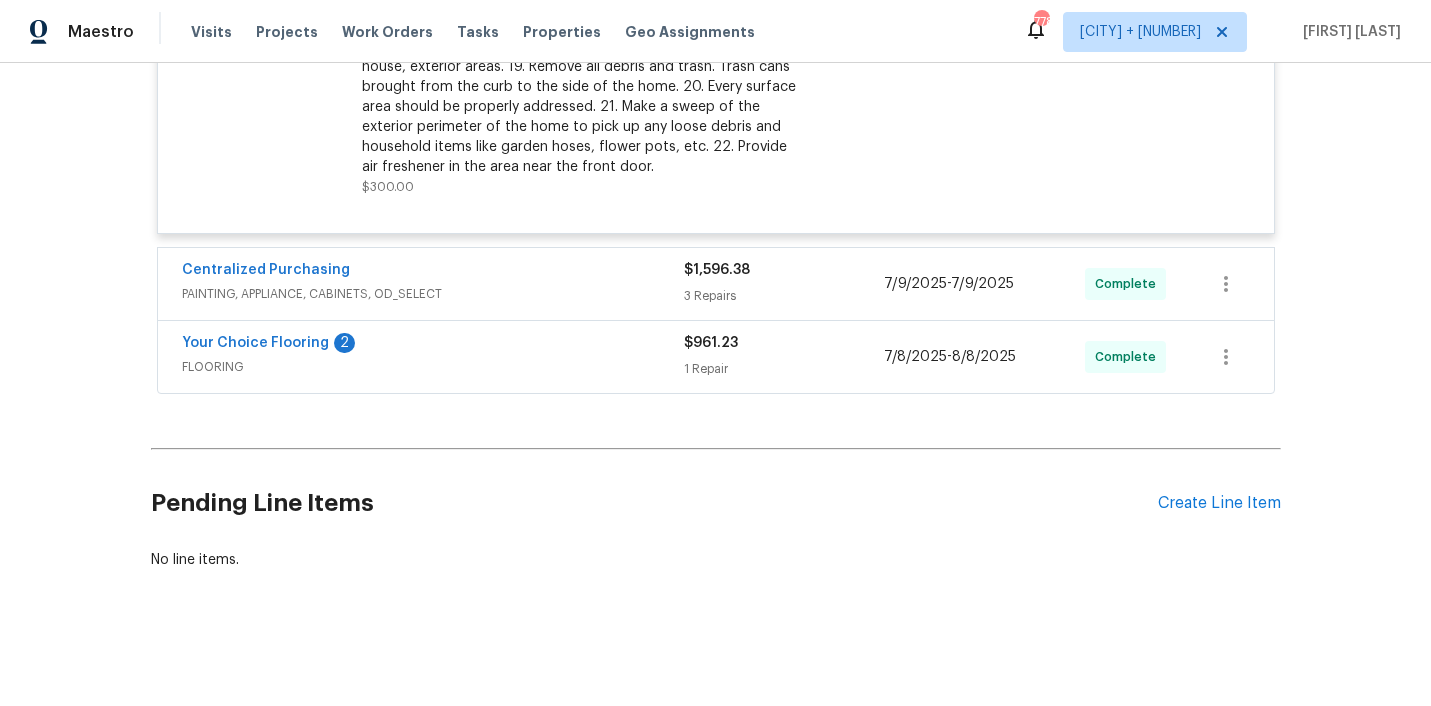 click on "FLOORING" at bounding box center [433, 367] 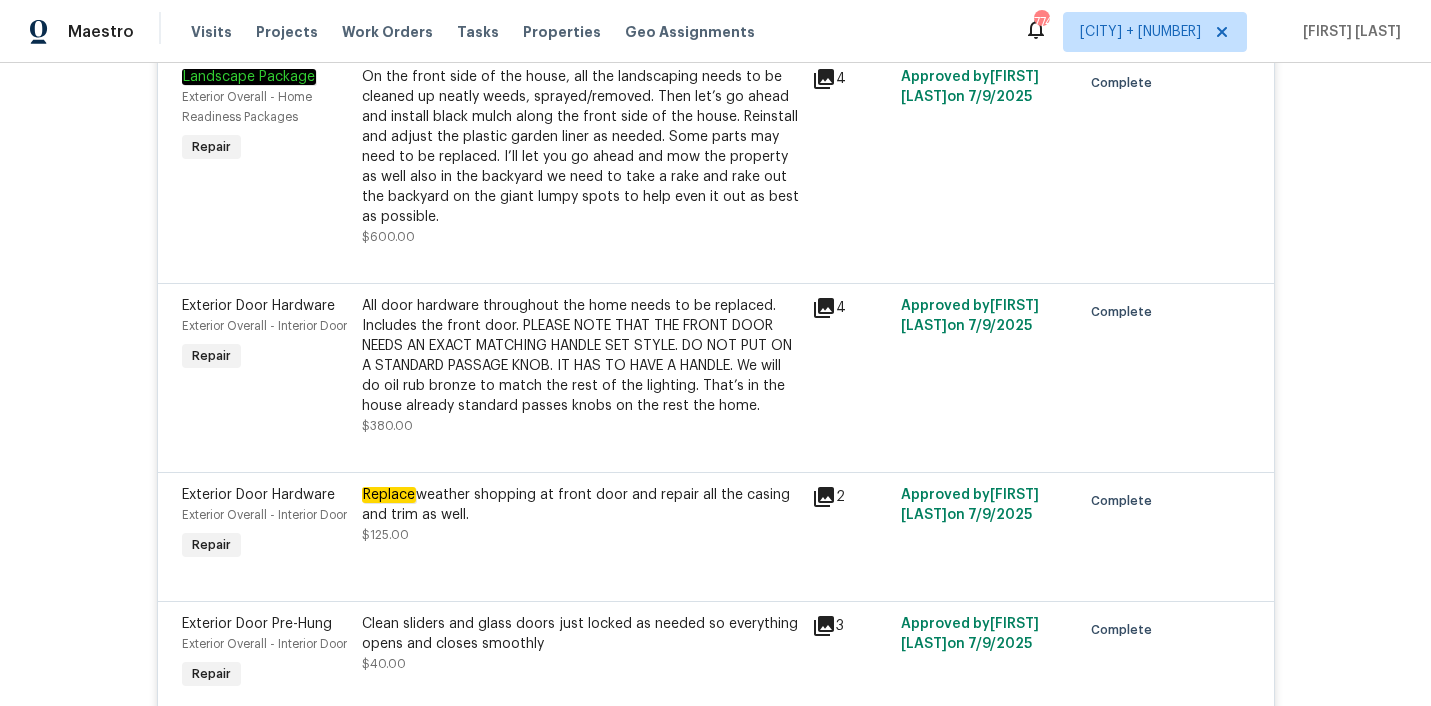 scroll, scrollTop: 2834, scrollLeft: 0, axis: vertical 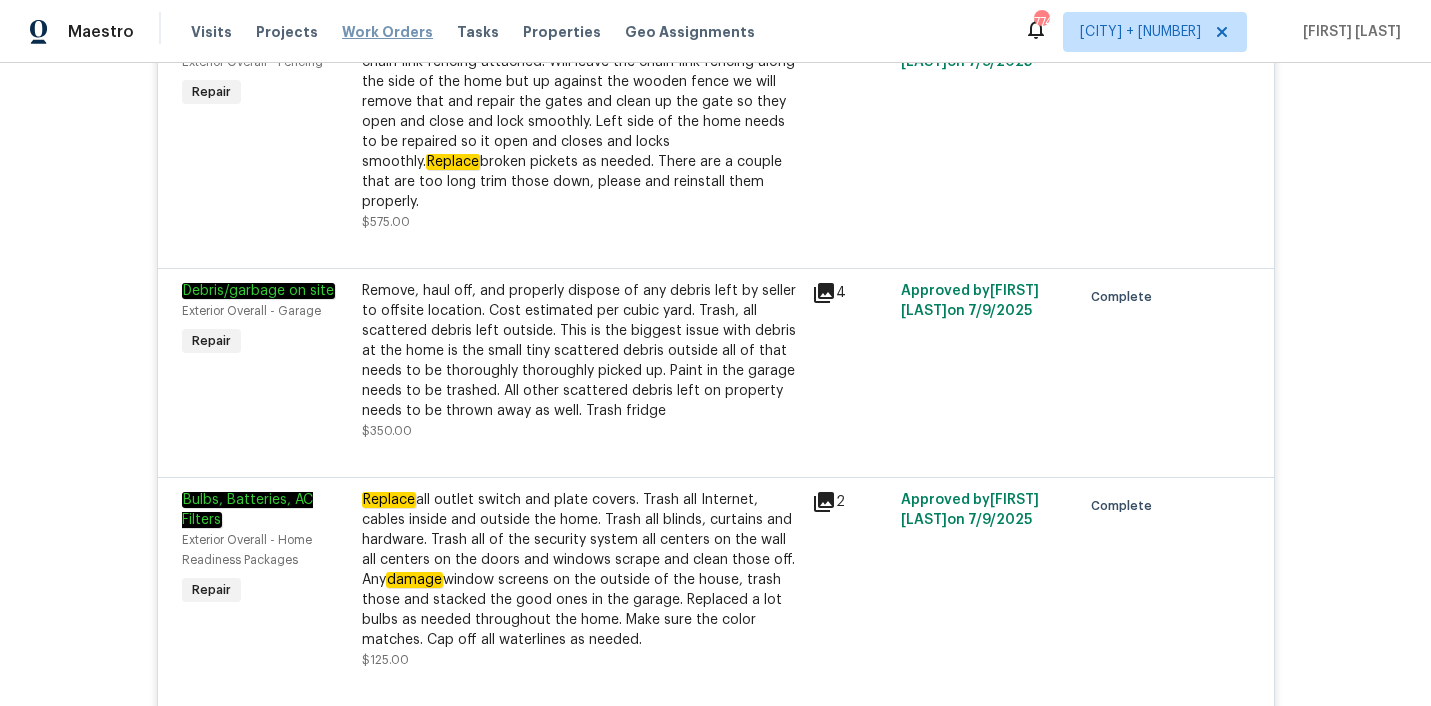 click on "Work Orders" at bounding box center [387, 32] 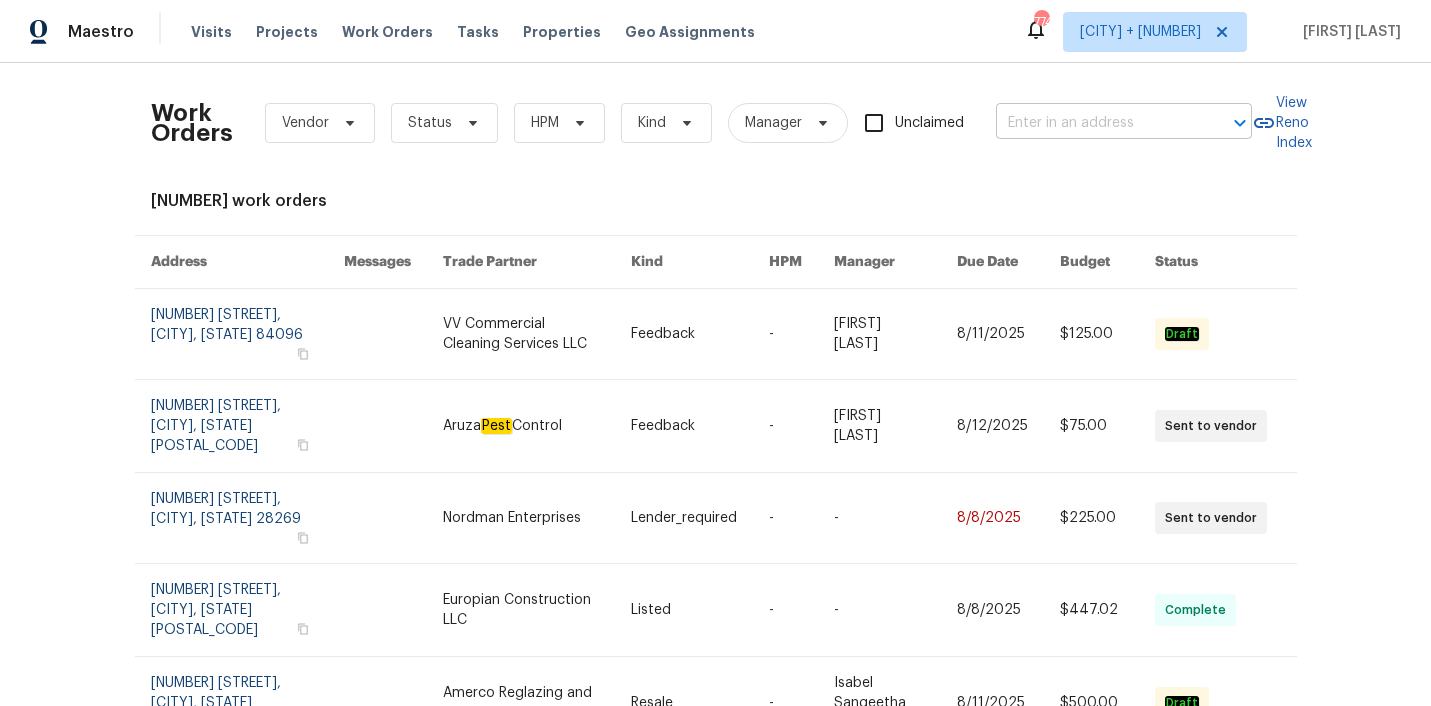 click at bounding box center [1096, 123] 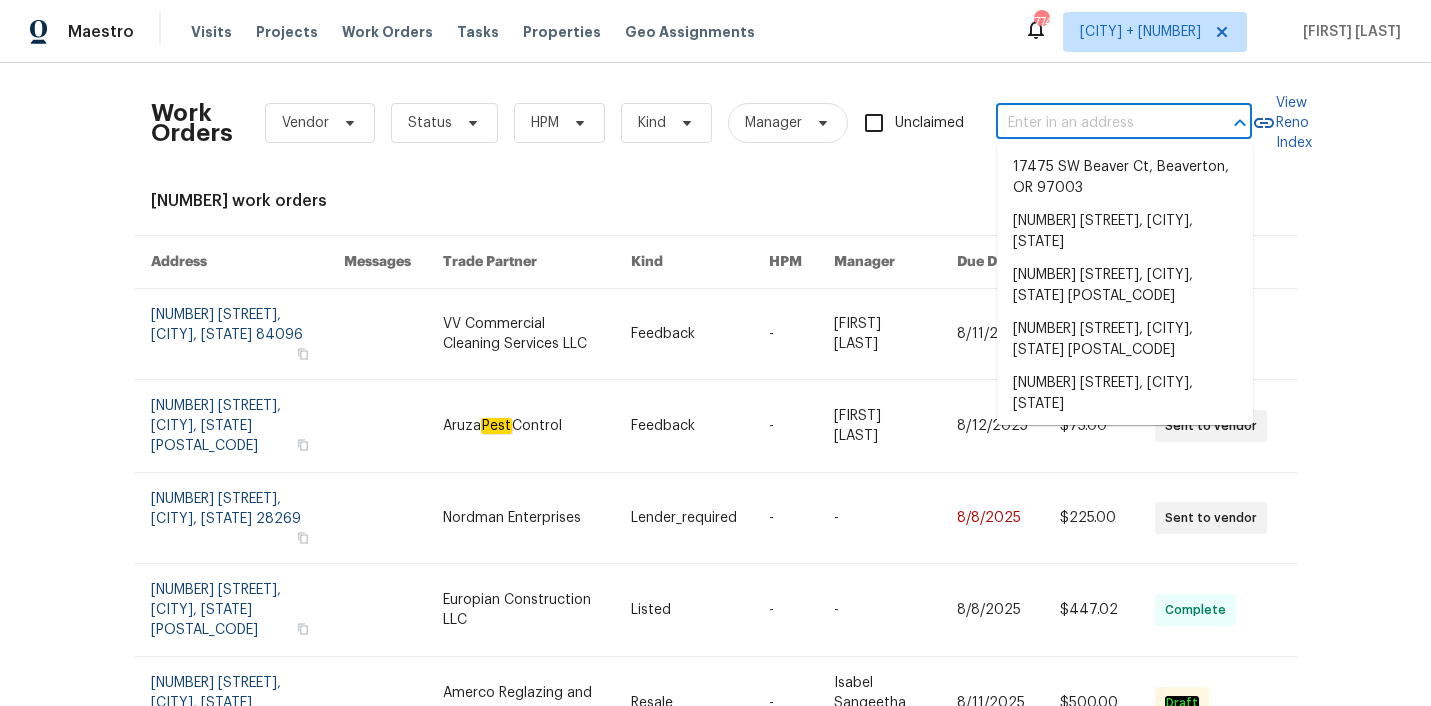 paste on "9300 SW Jamieson Ct, Beaverton, OR 97005" 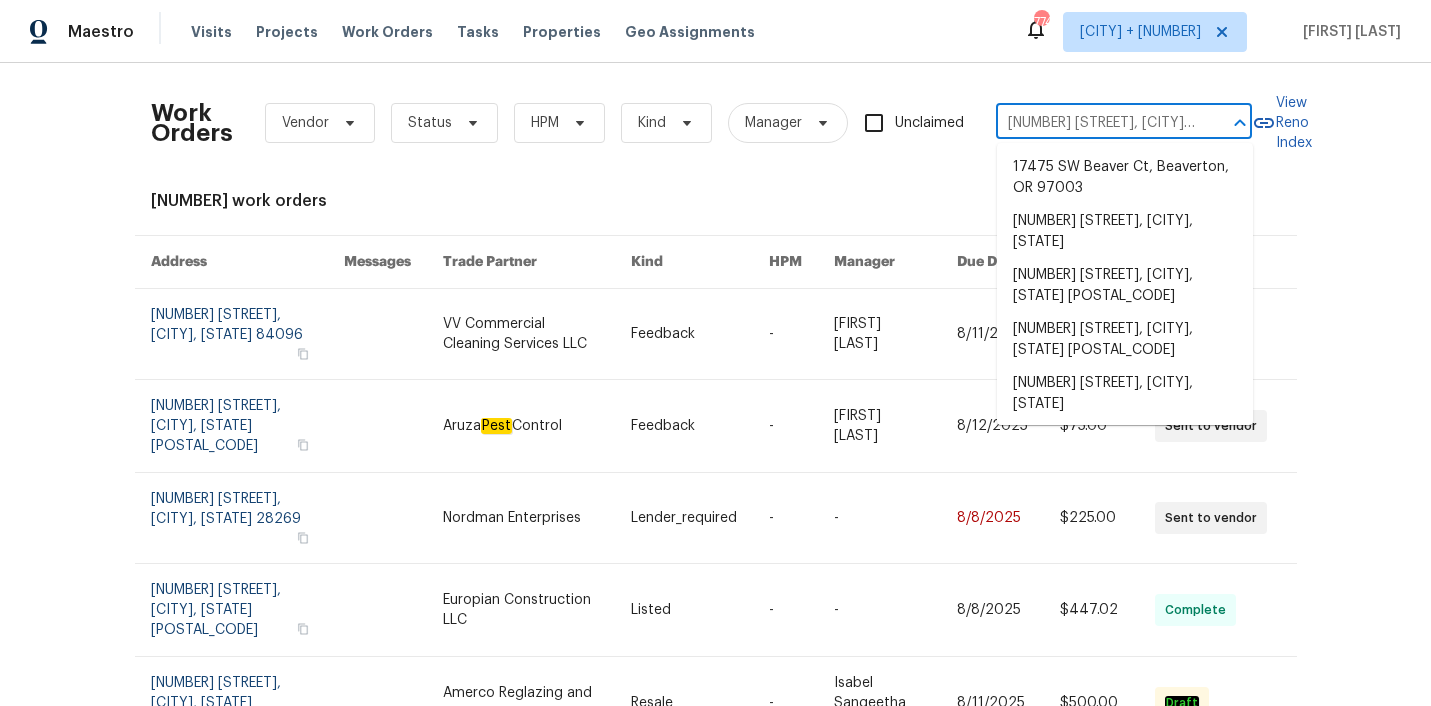 scroll, scrollTop: 0, scrollLeft: 105, axis: horizontal 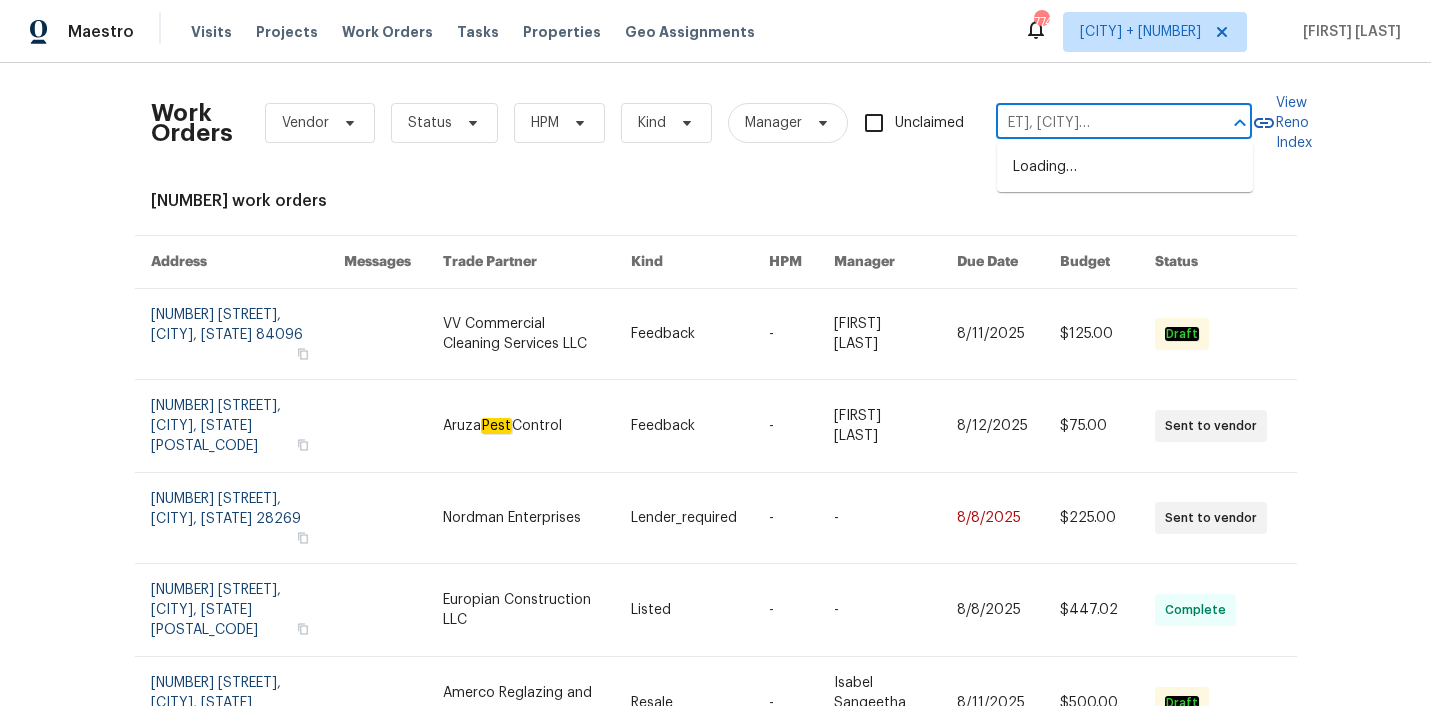 type on "9300 SW Jamieson Ct, Beaverton, OR 97005" 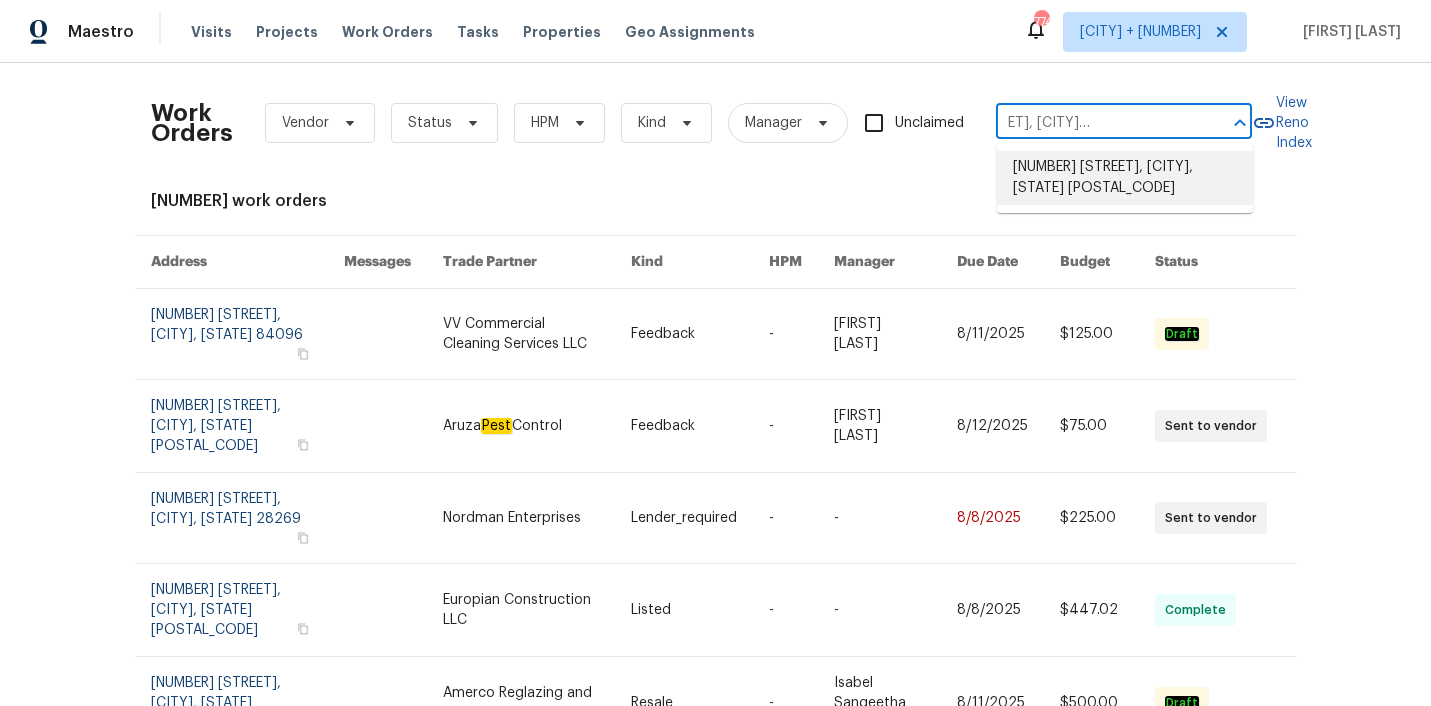 click on "9300 SW Jamieson Ct, Beaverton, OR 97005" at bounding box center [1125, 178] 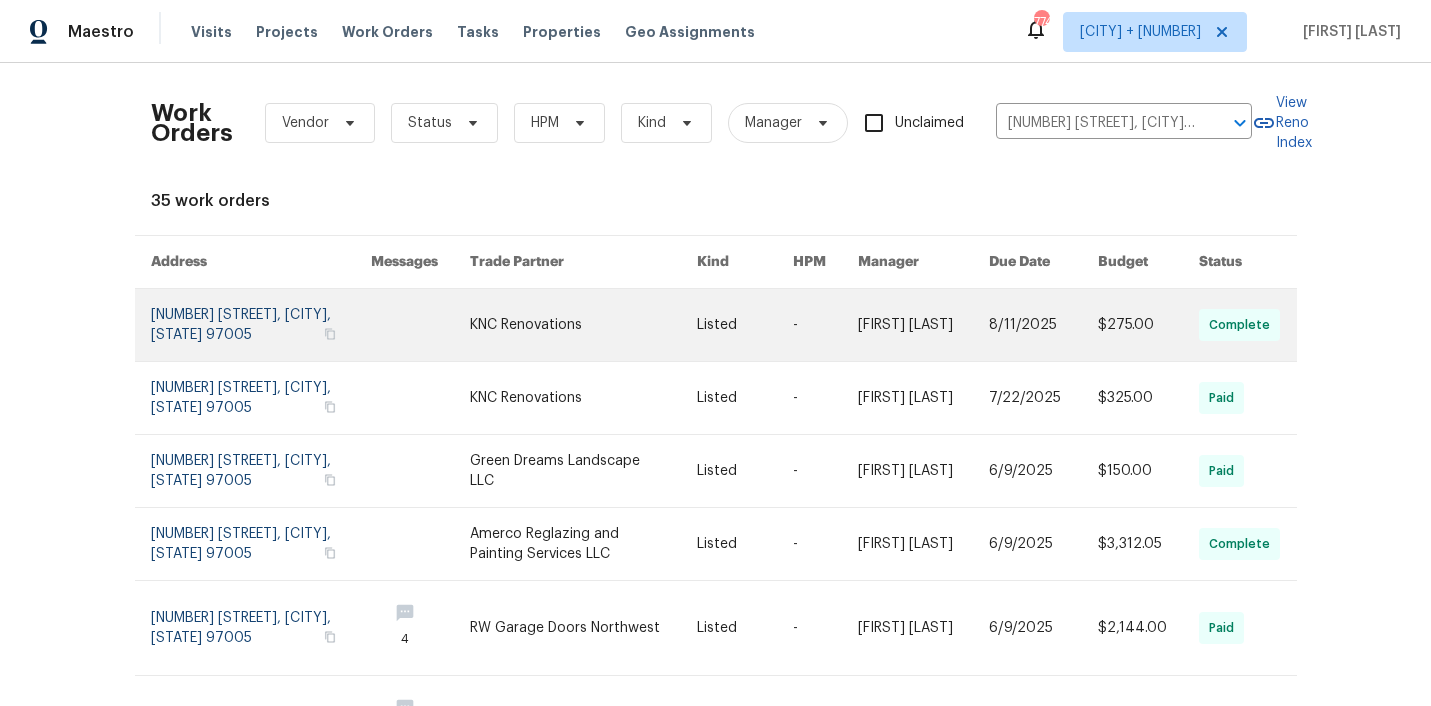 click at bounding box center (583, 325) 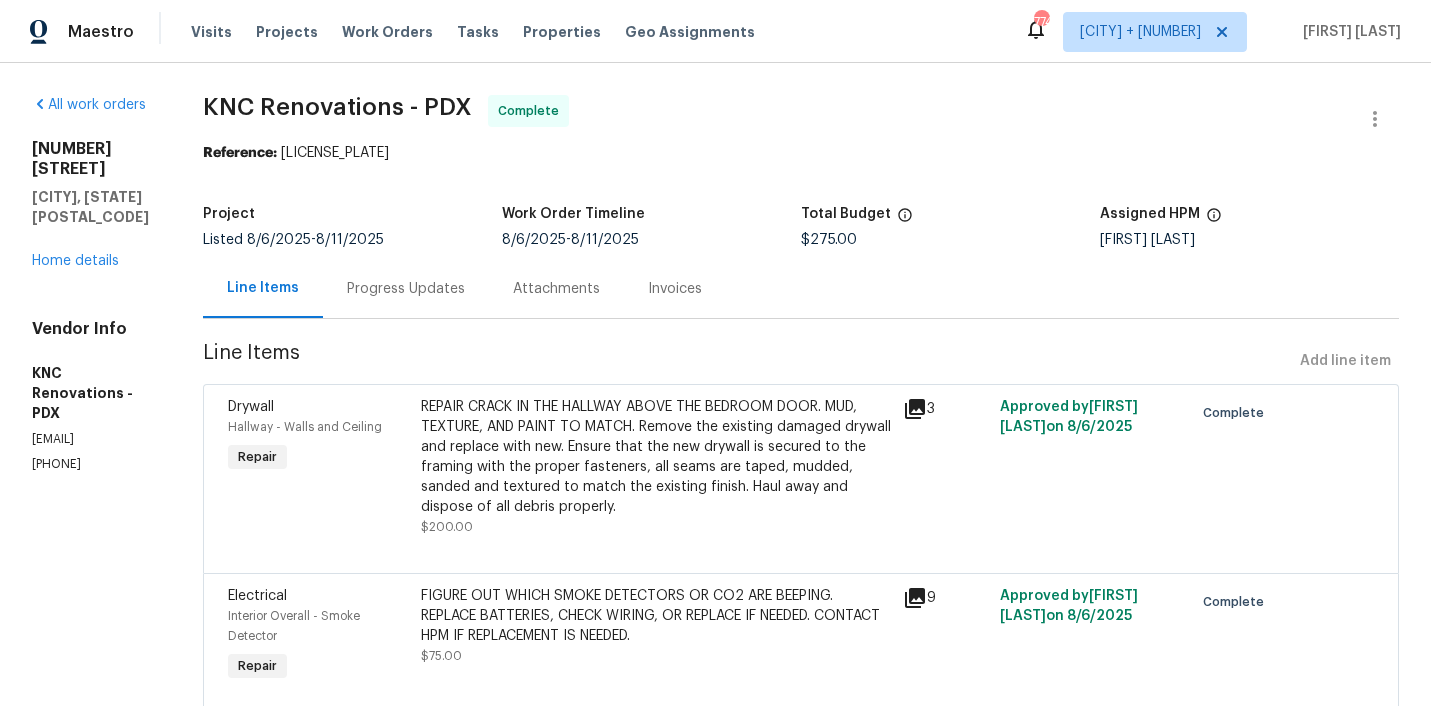 click on "9300 SW Jamieson Ct Beaverton, OR 97005 Home details" at bounding box center [93, 205] 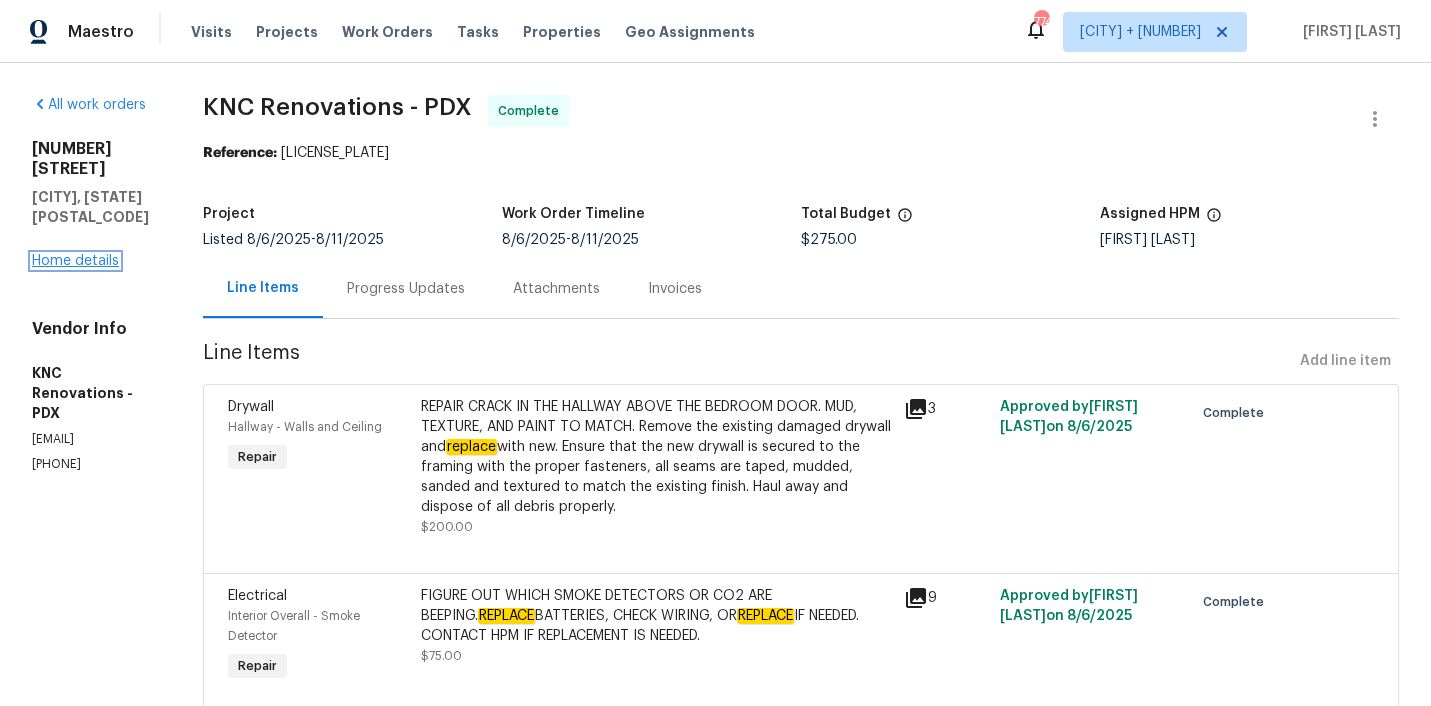 click on "Home details" at bounding box center [75, 261] 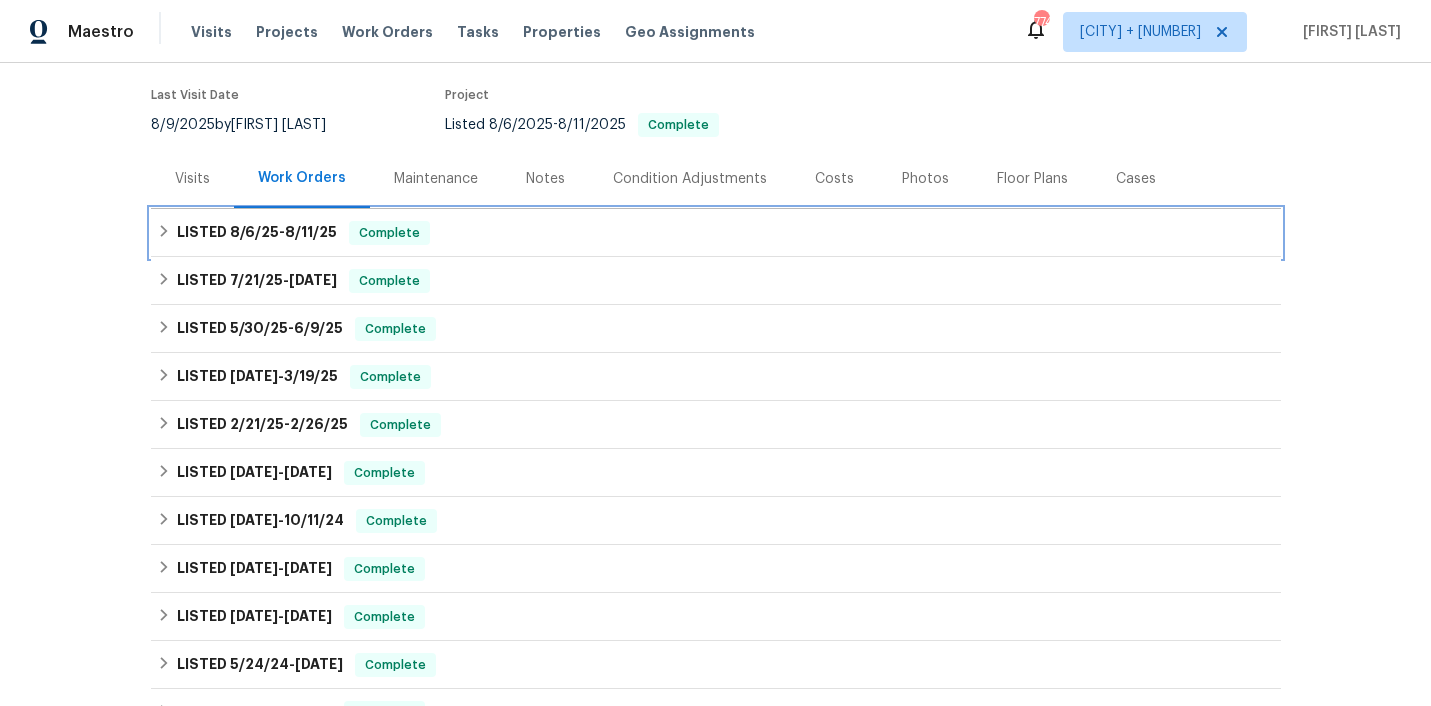 click on "LISTED   8/6/25  -  8/11/25 Complete" at bounding box center [716, 233] 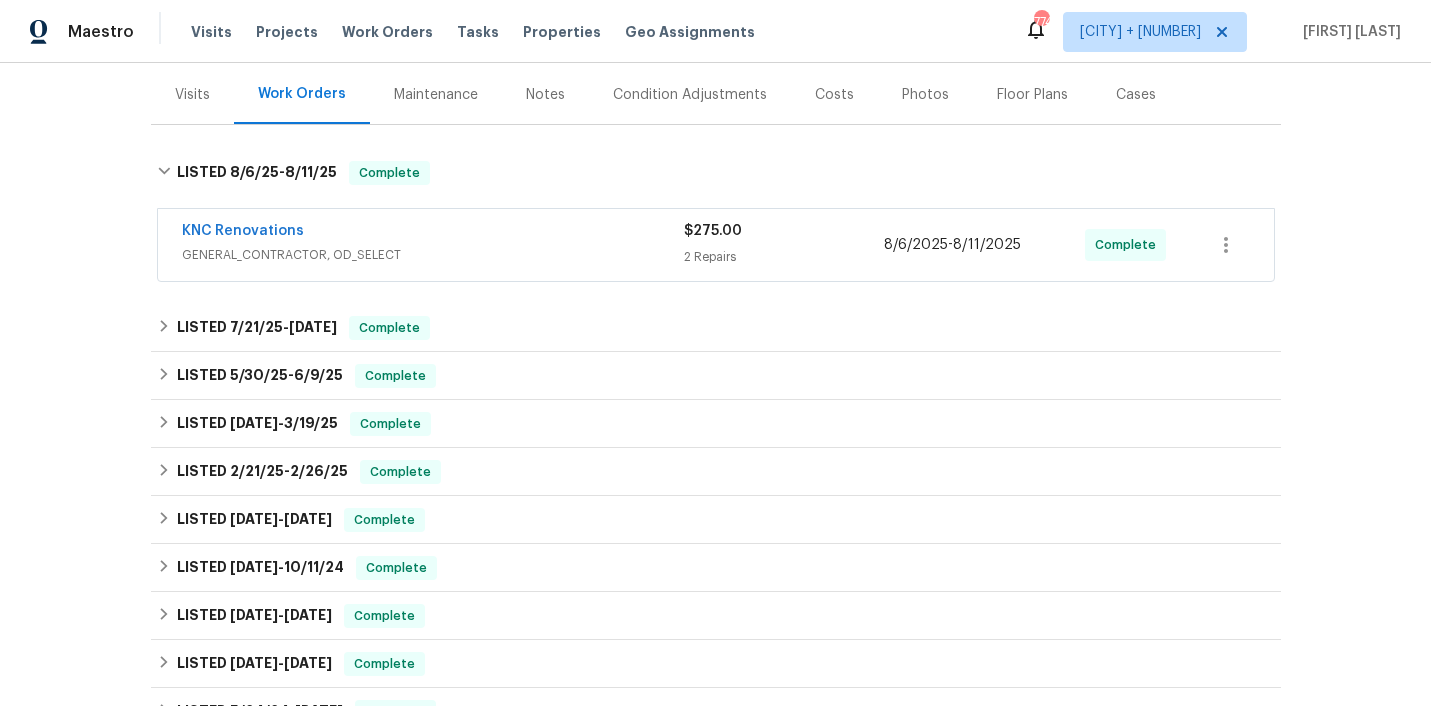 click on "KNC Renovations" at bounding box center [433, 233] 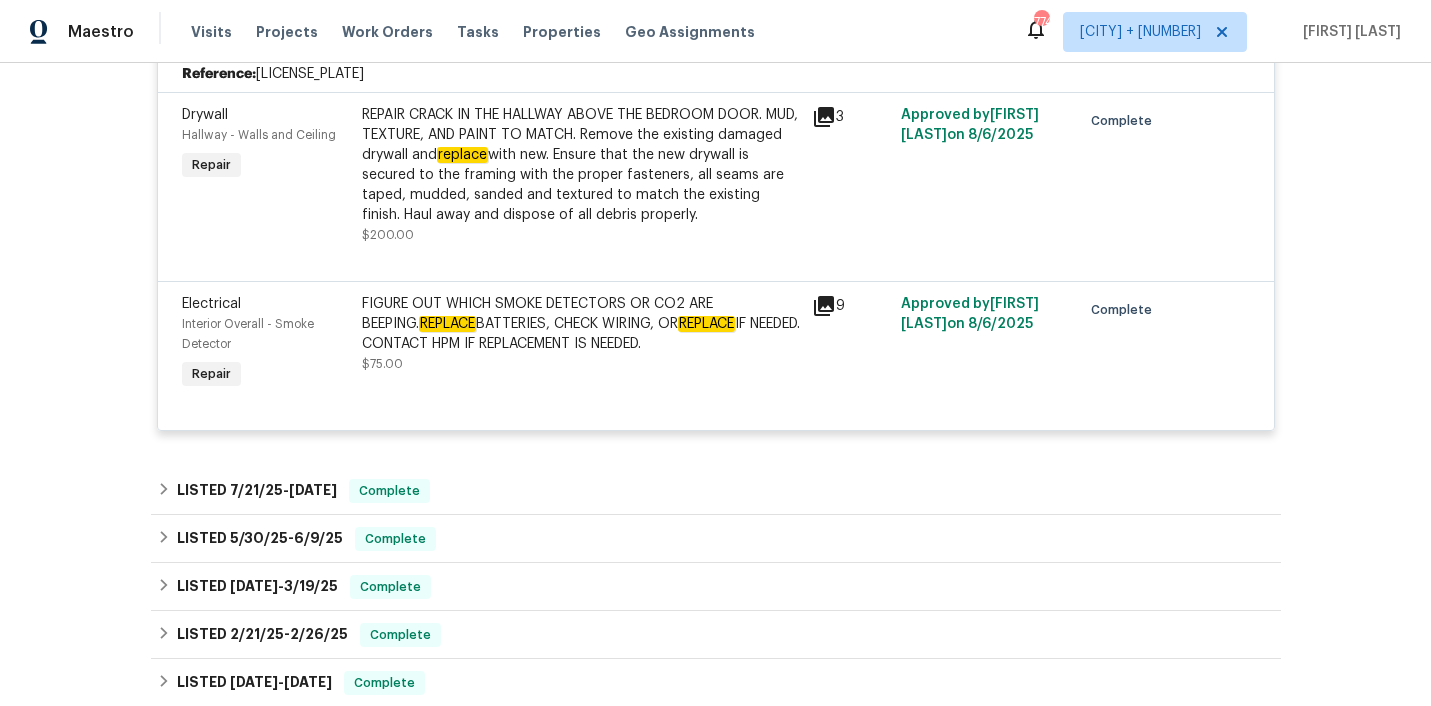 scroll, scrollTop: 500, scrollLeft: 0, axis: vertical 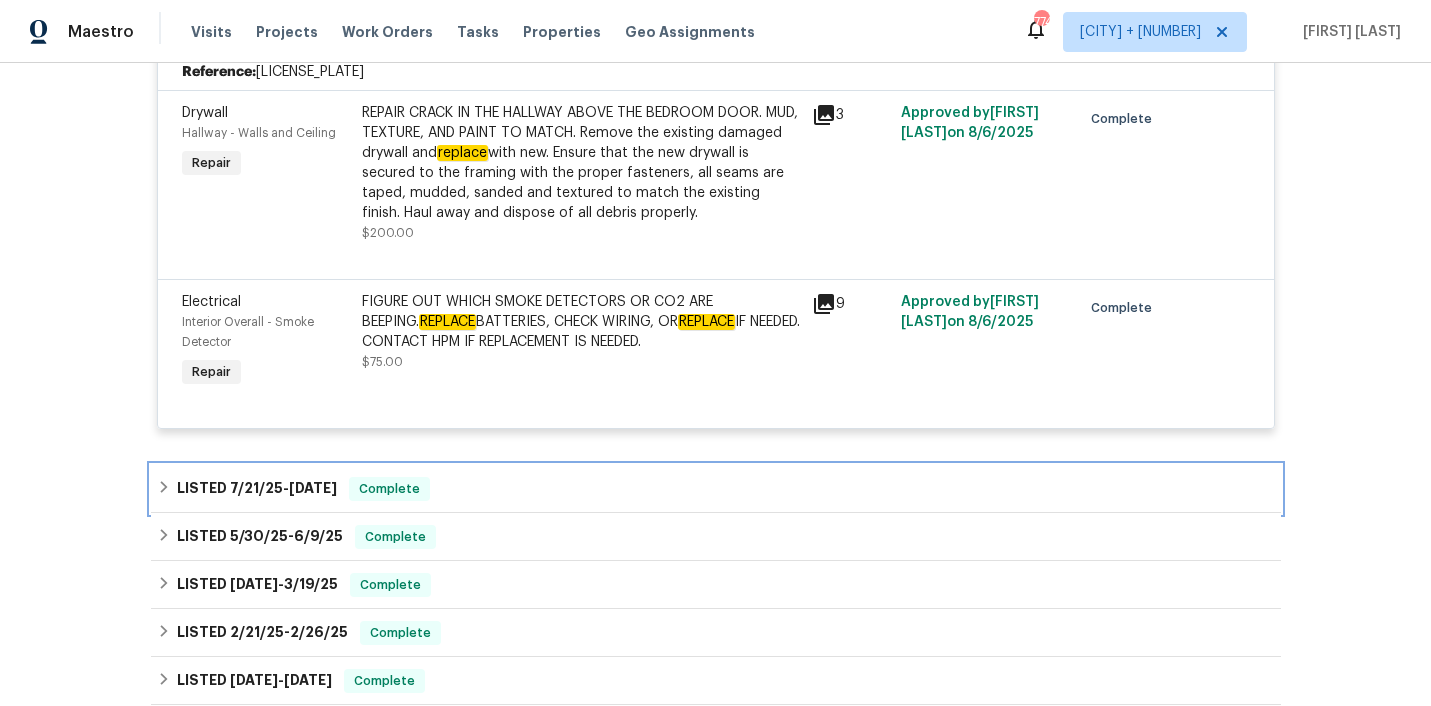 click on "LISTED   7/21/25  -  7/22/25 Complete" at bounding box center [716, 489] 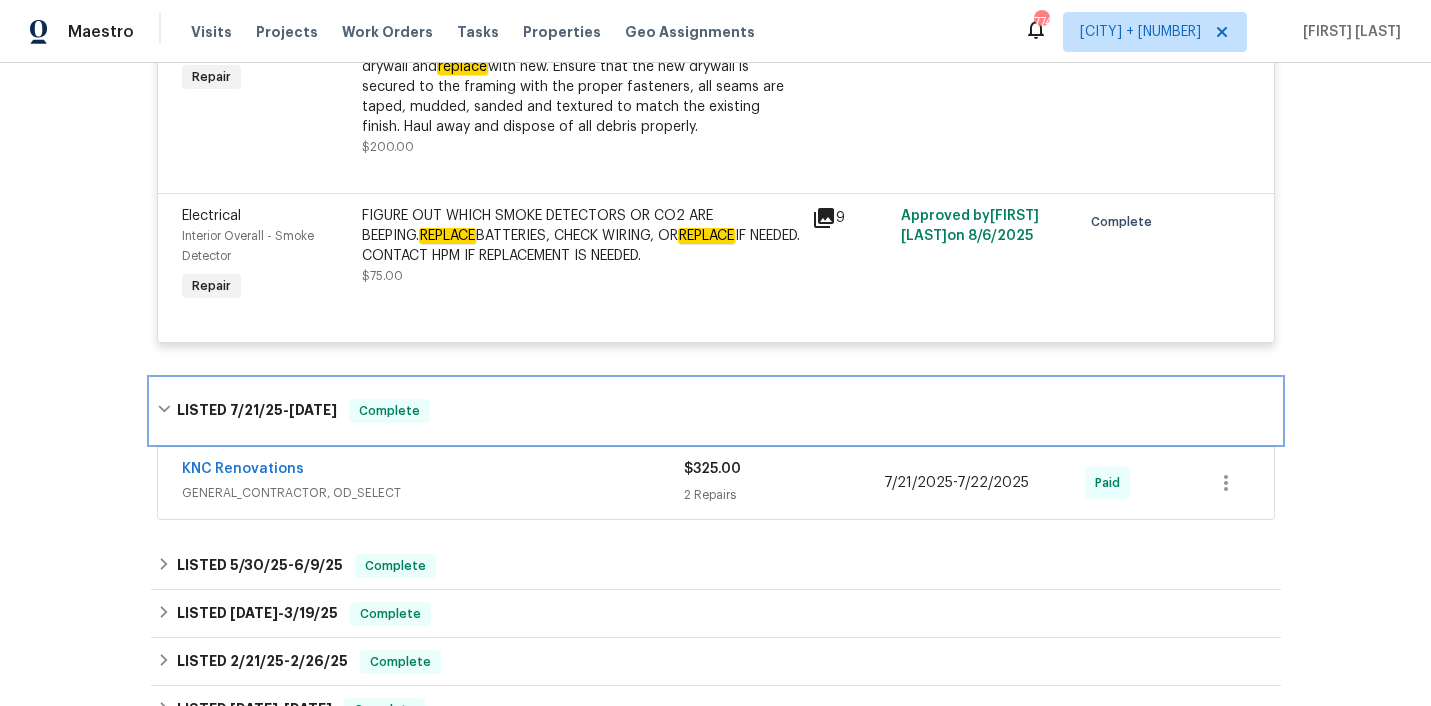 scroll, scrollTop: 592, scrollLeft: 0, axis: vertical 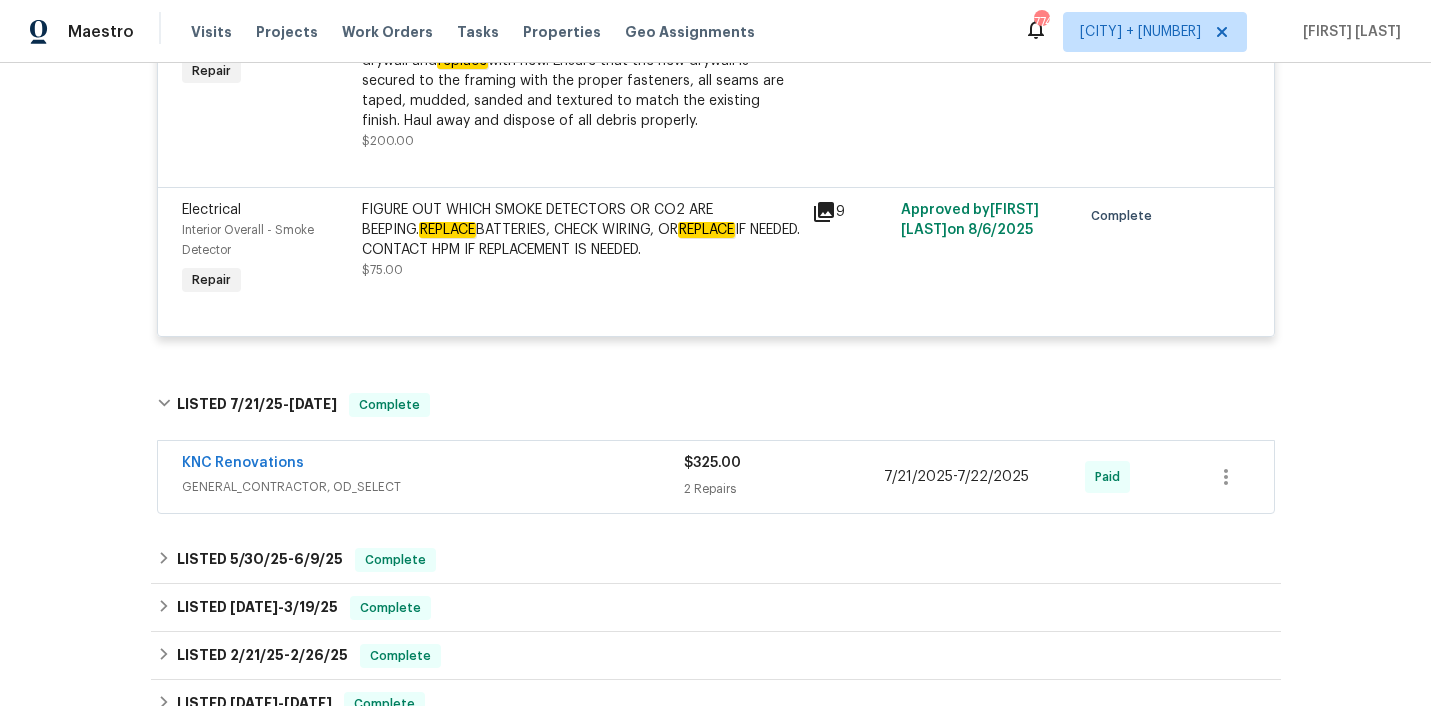click on "GENERAL_CONTRACTOR, OD_SELECT" at bounding box center [433, 487] 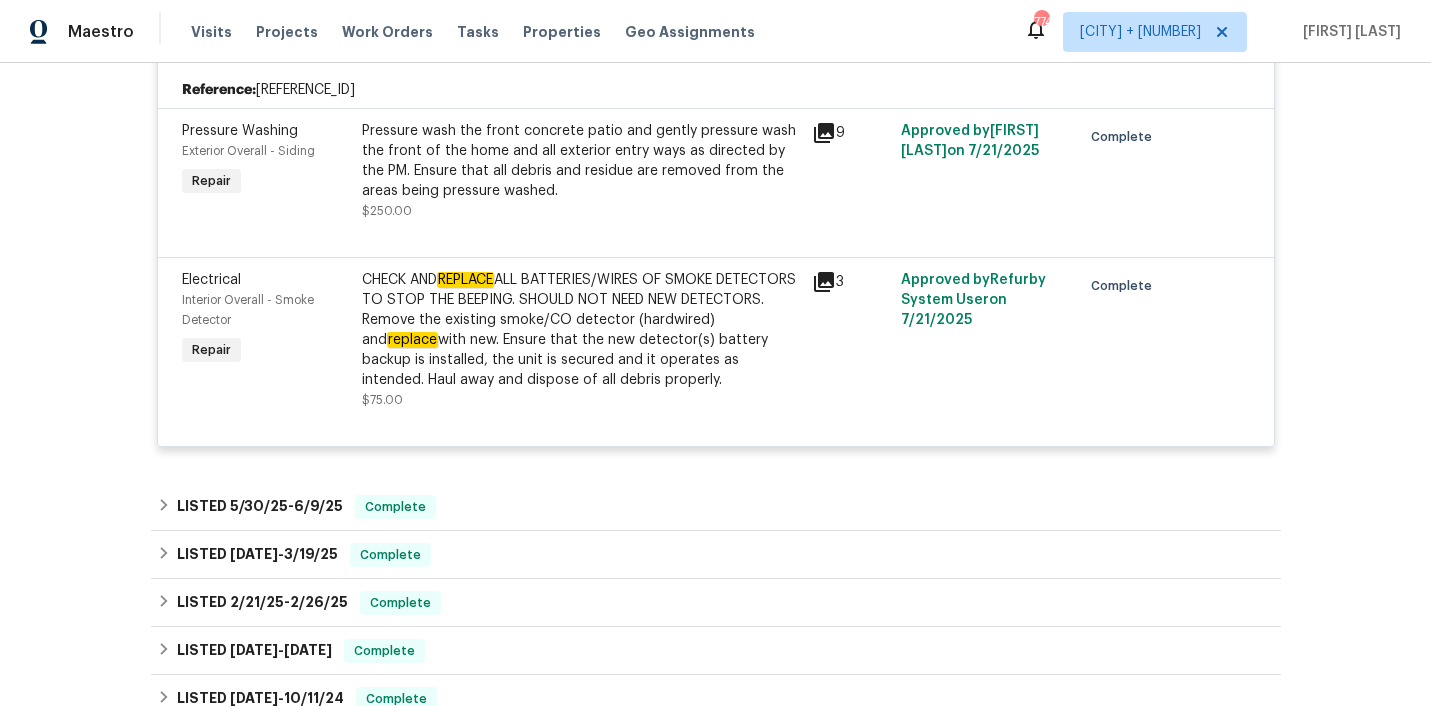 scroll, scrollTop: 1047, scrollLeft: 0, axis: vertical 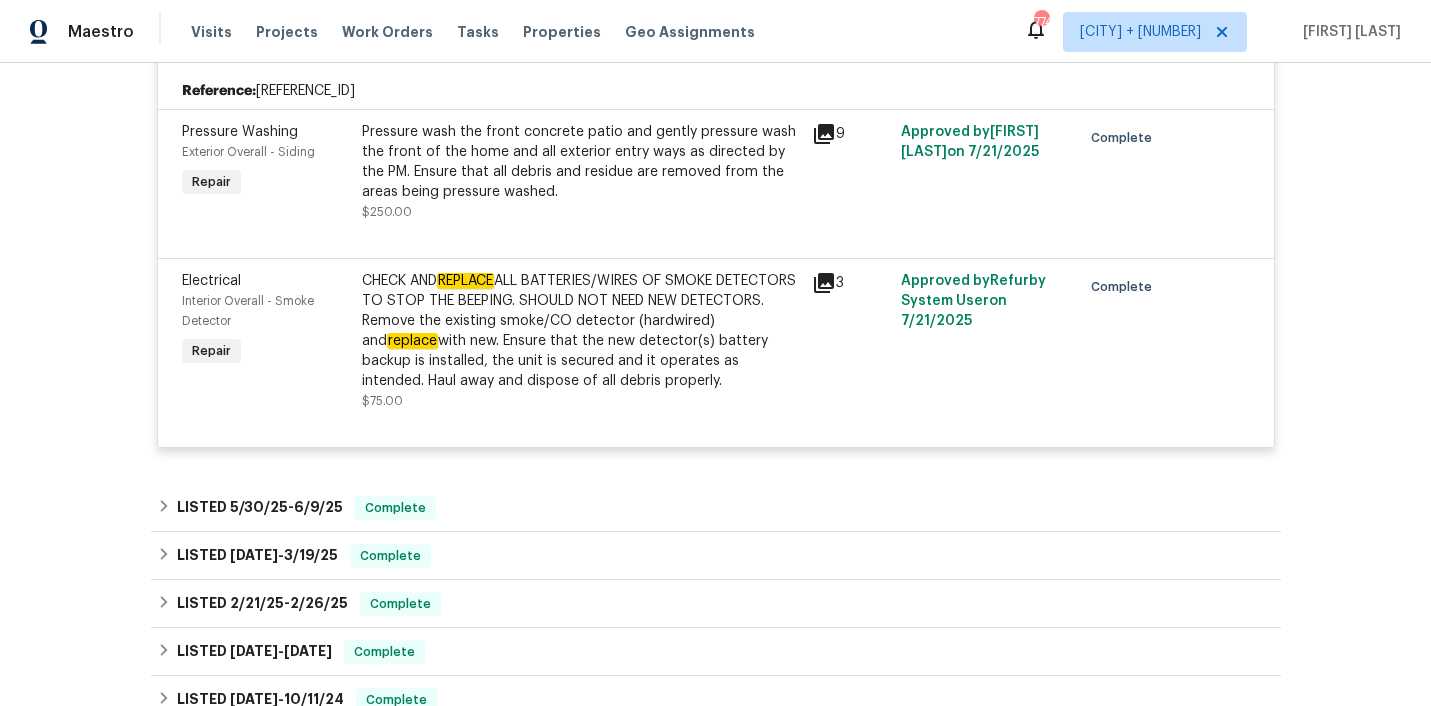 click on "Back to all projects 9300 SW Jamieson Ct, Beaverton, OR 97005 4 Beds | 3 Baths | Total: 2531 ft² | Above Grade: 1391 ft² | Basement Finished: 1140 ft² | 1962 Not seen today Mark Seen Actions Last Visit Date 8/9/2025  by  Nichole Darst   Project Listed   8/6/2025  -  8/11/2025 Complete Visits Work Orders Maintenance Notes Condition Adjustments Costs Photos Floor Plans Cases LISTED   8/6/25  -  8/11/25 Complete KNC Renovations GENERAL_CONTRACTOR, OD_SELECT $275.00 2 Repairs 8/6/2025  -  8/11/2025 Complete Reference:  DFDX5HEFK992-66960914b Drywall Hallway - Walls and Ceiling Repair REPAIR CRACK IN THE HALLWAY ABOVE THE  BEDROOM DOOR. MUD, TEXTURE, AND PAINT TO MATCH. Remove the existing damaged drywall and  replace  with new. Ensure that the new drywall is secured to the framing with the proper fasteners, all seams are taped, mudded, sanded and textured to match the existing finish. Haul away and dispose of all debris properly. $200.00   3 Approved by  Nichole Darst  on   8/6/2025 Complete Electrical Repair" at bounding box center (716, 167) 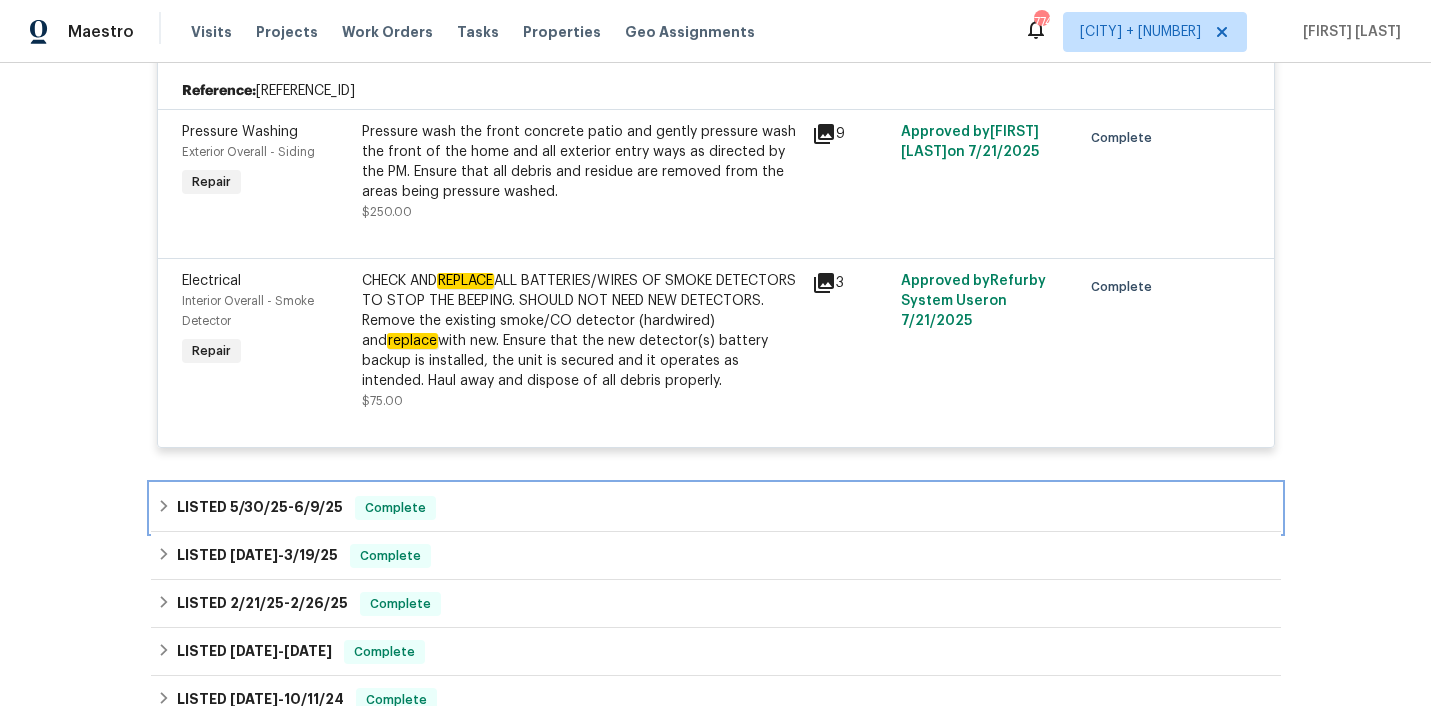 click on "LISTED   5/30/25  -  6/9/25 Complete" at bounding box center (716, 508) 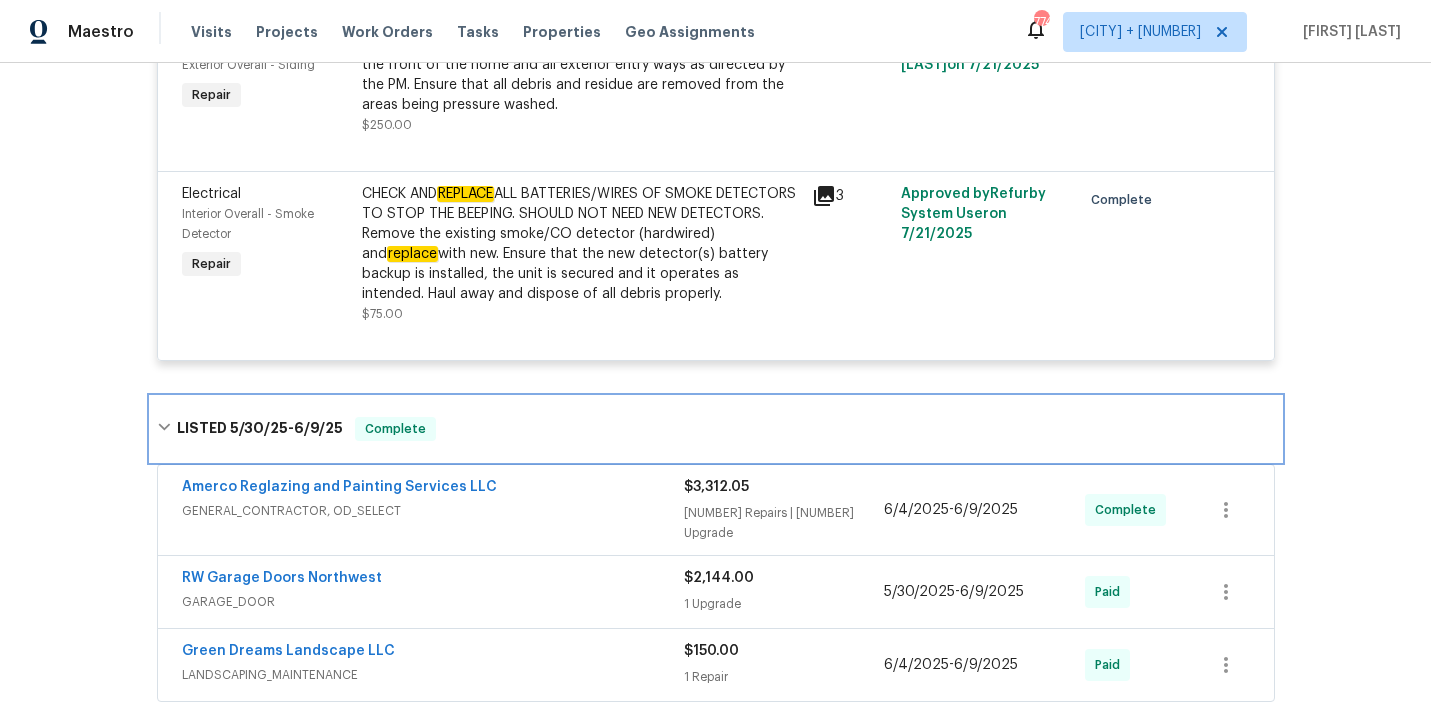 scroll, scrollTop: 1133, scrollLeft: 0, axis: vertical 